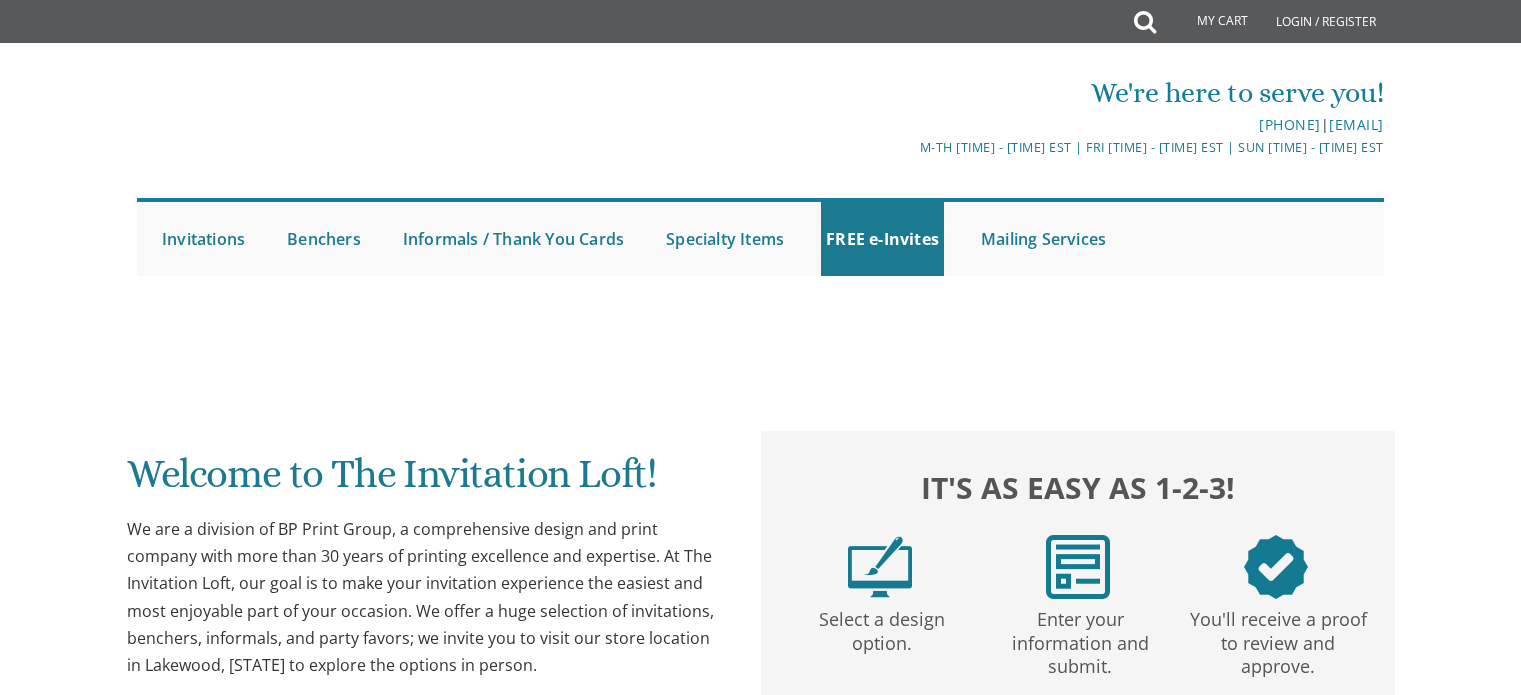 scroll, scrollTop: 0, scrollLeft: 0, axis: both 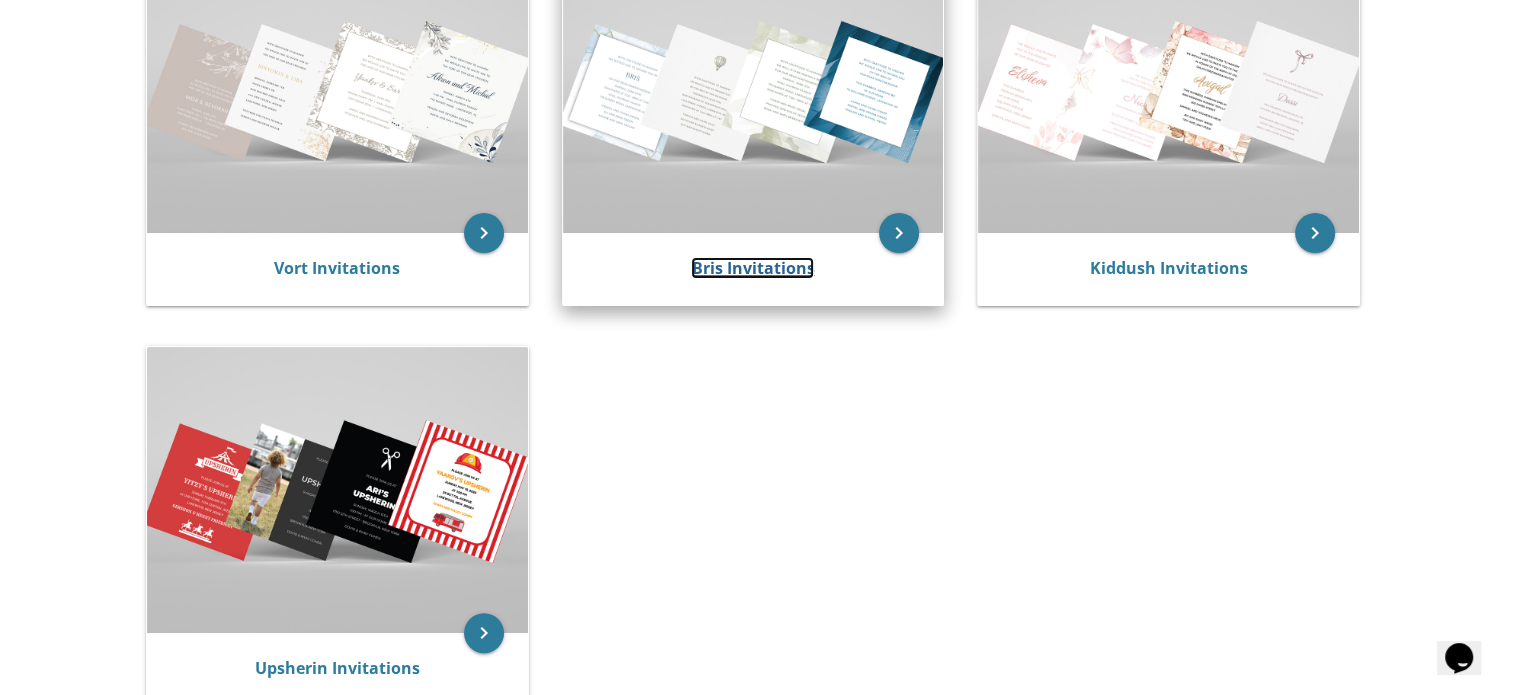 click on "Bris Invitations" at bounding box center (752, 268) 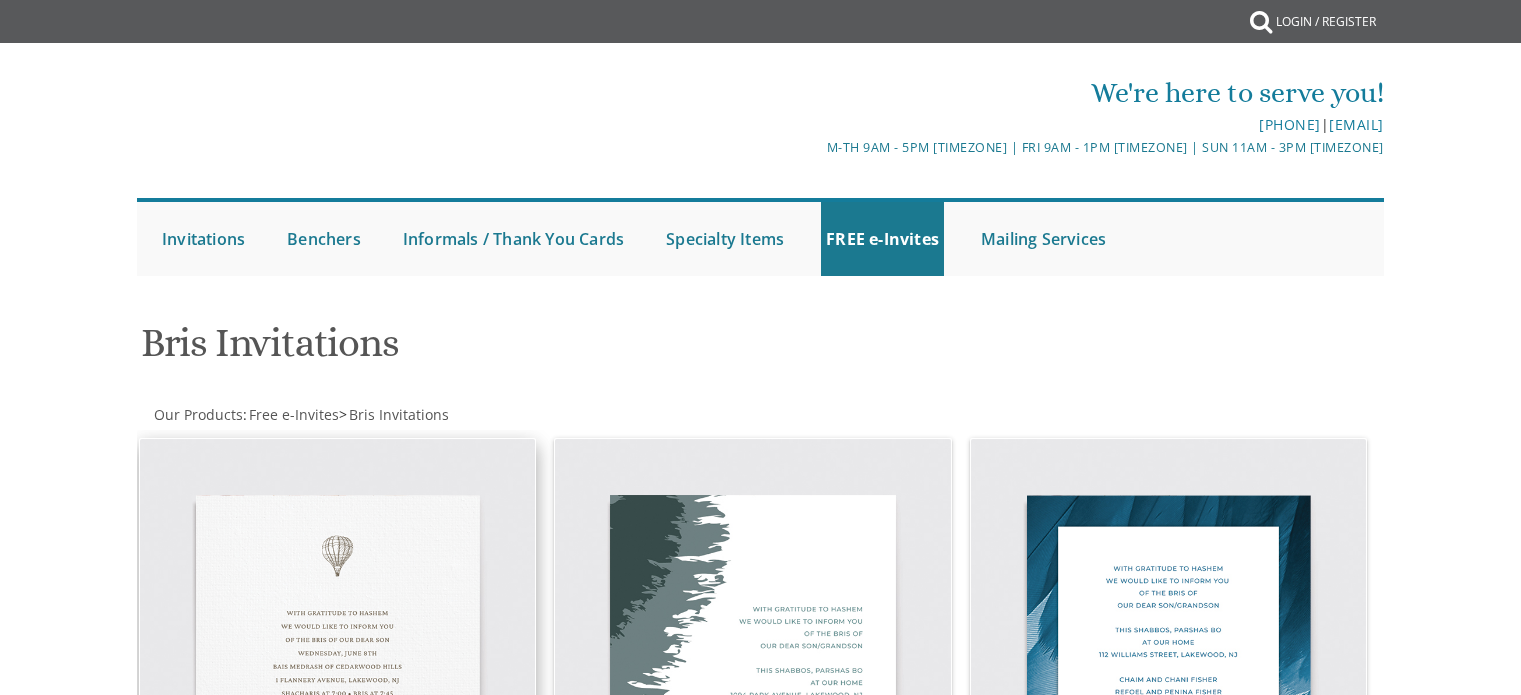 scroll, scrollTop: 0, scrollLeft: 0, axis: both 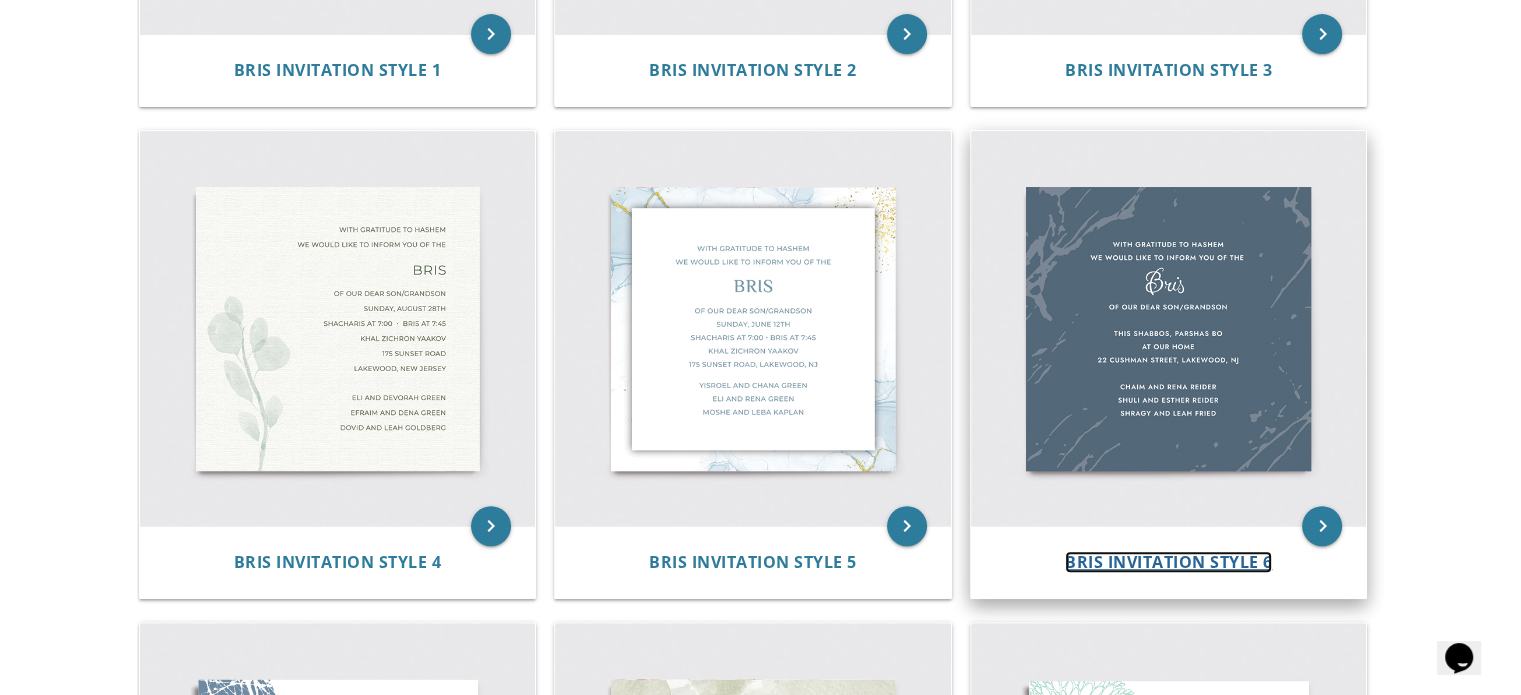 click on "Bris Invitation Style 6" at bounding box center (1169, 562) 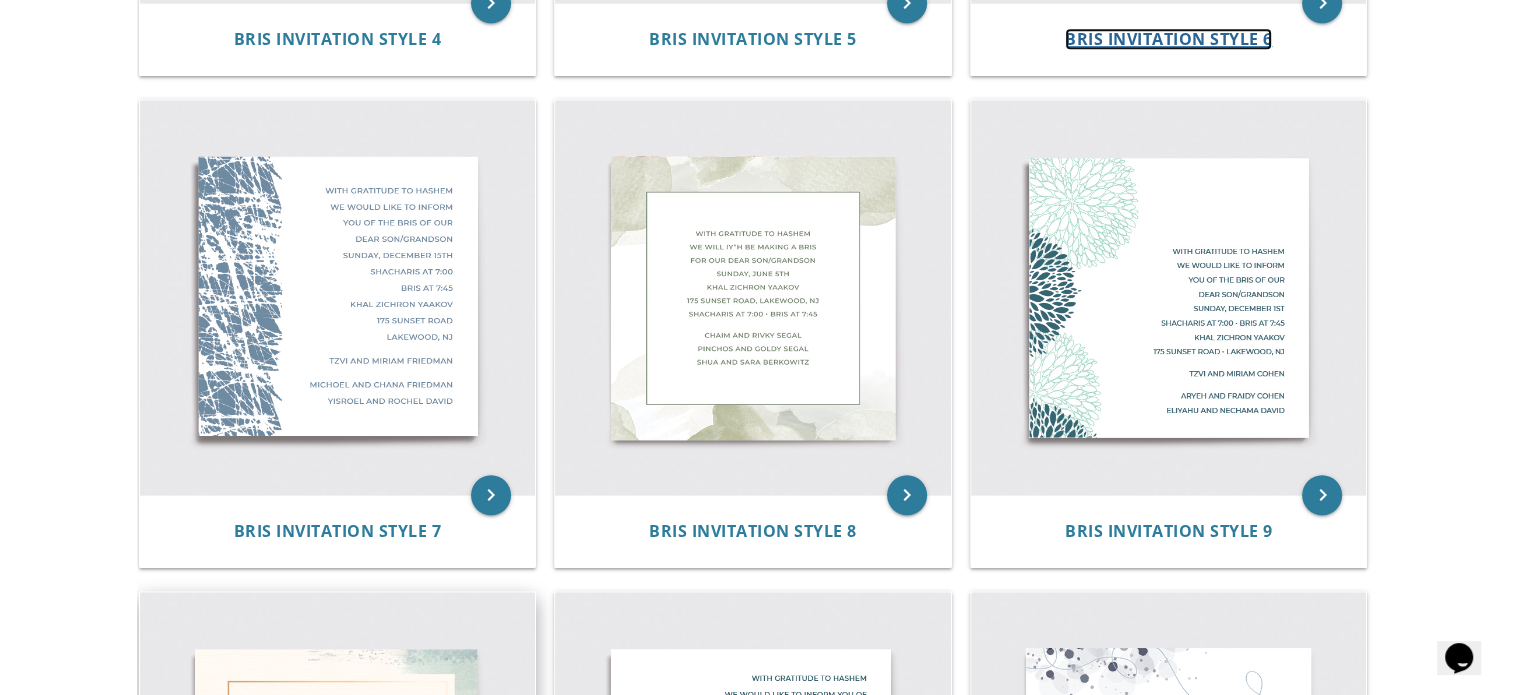 scroll, scrollTop: 1500, scrollLeft: 0, axis: vertical 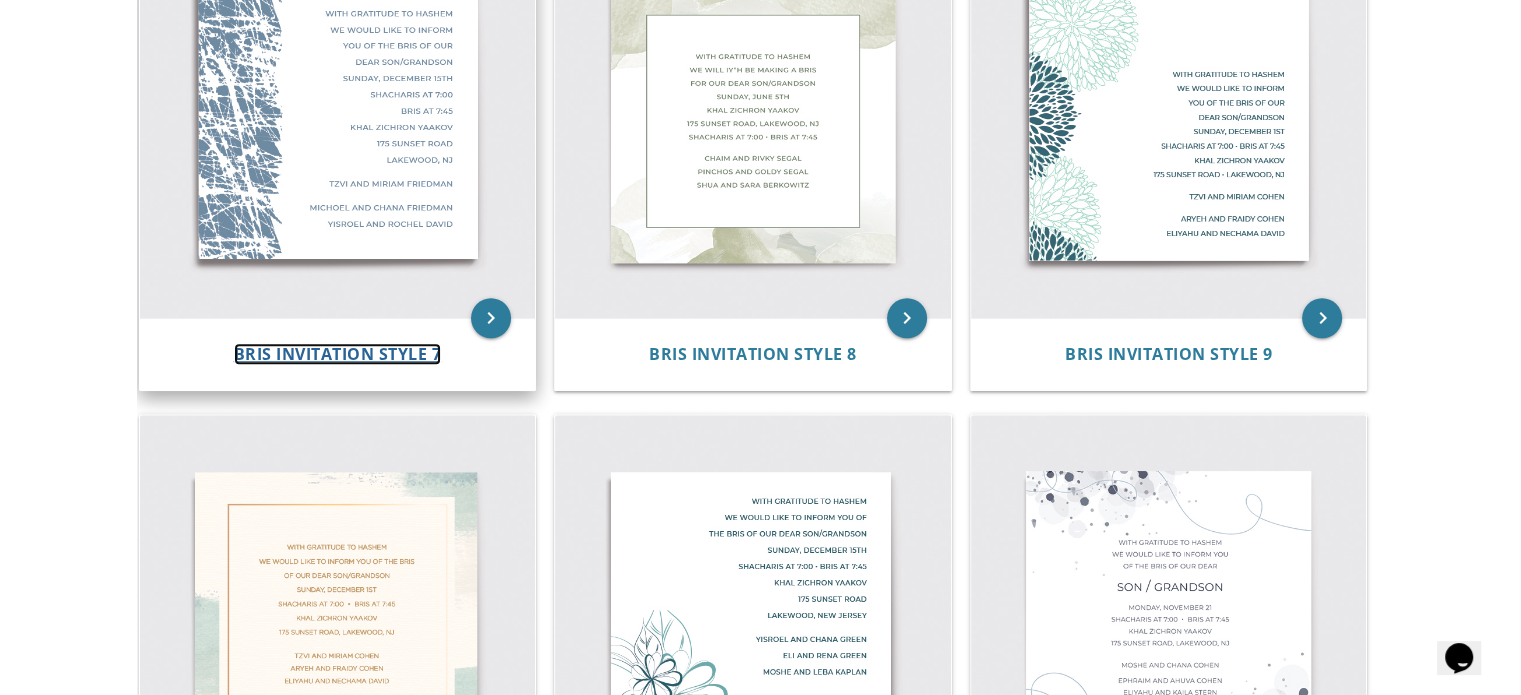 click on "Bris Invitation Style 7" at bounding box center (338, 354) 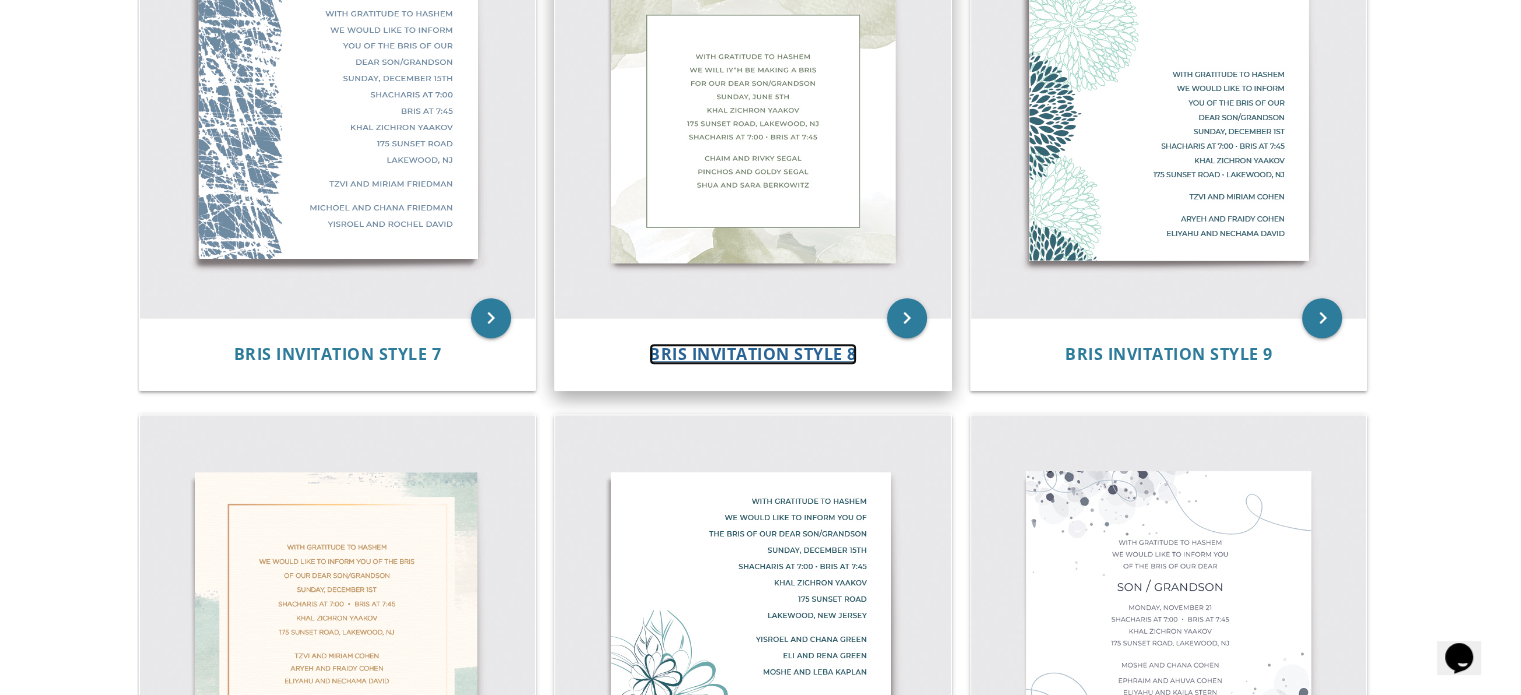 click on "Bris Invitation Style 8" at bounding box center (753, 354) 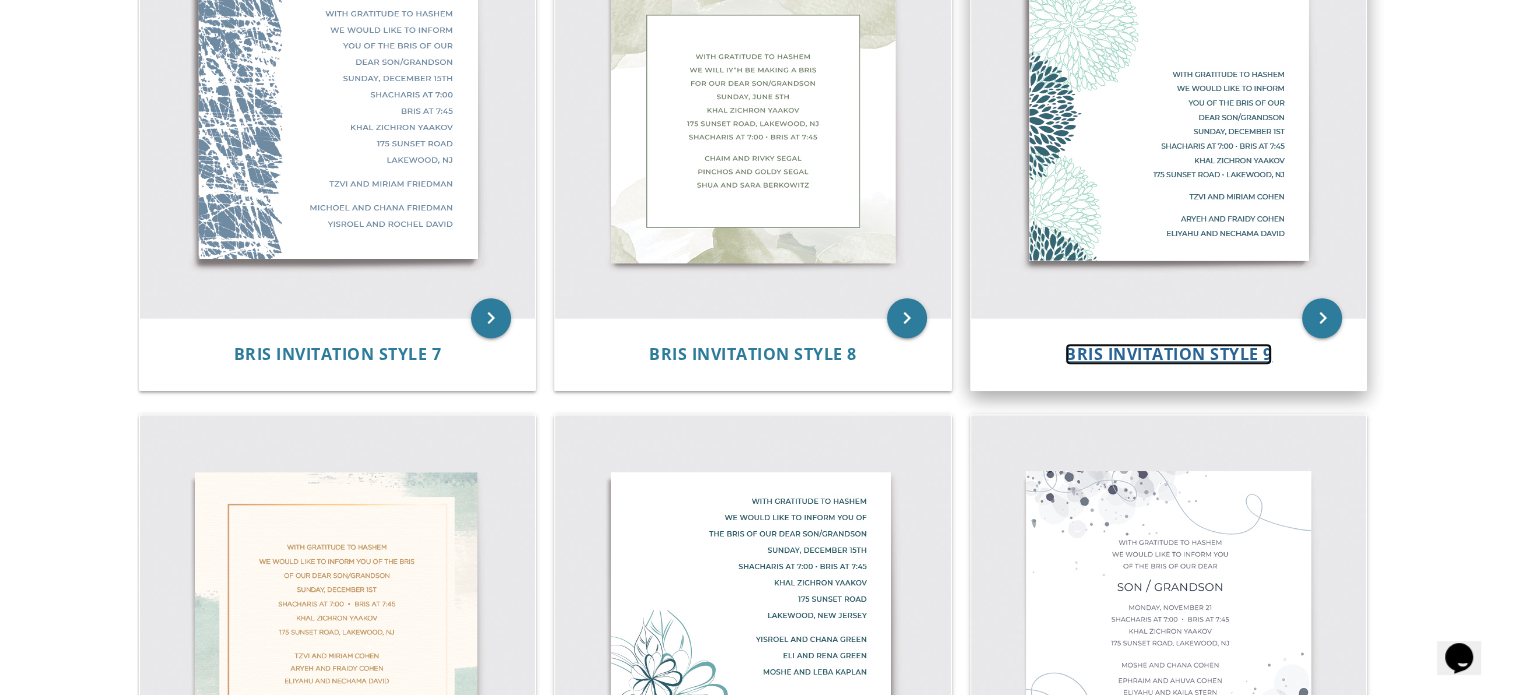 click on "Bris Invitation Style 9" at bounding box center [1169, 354] 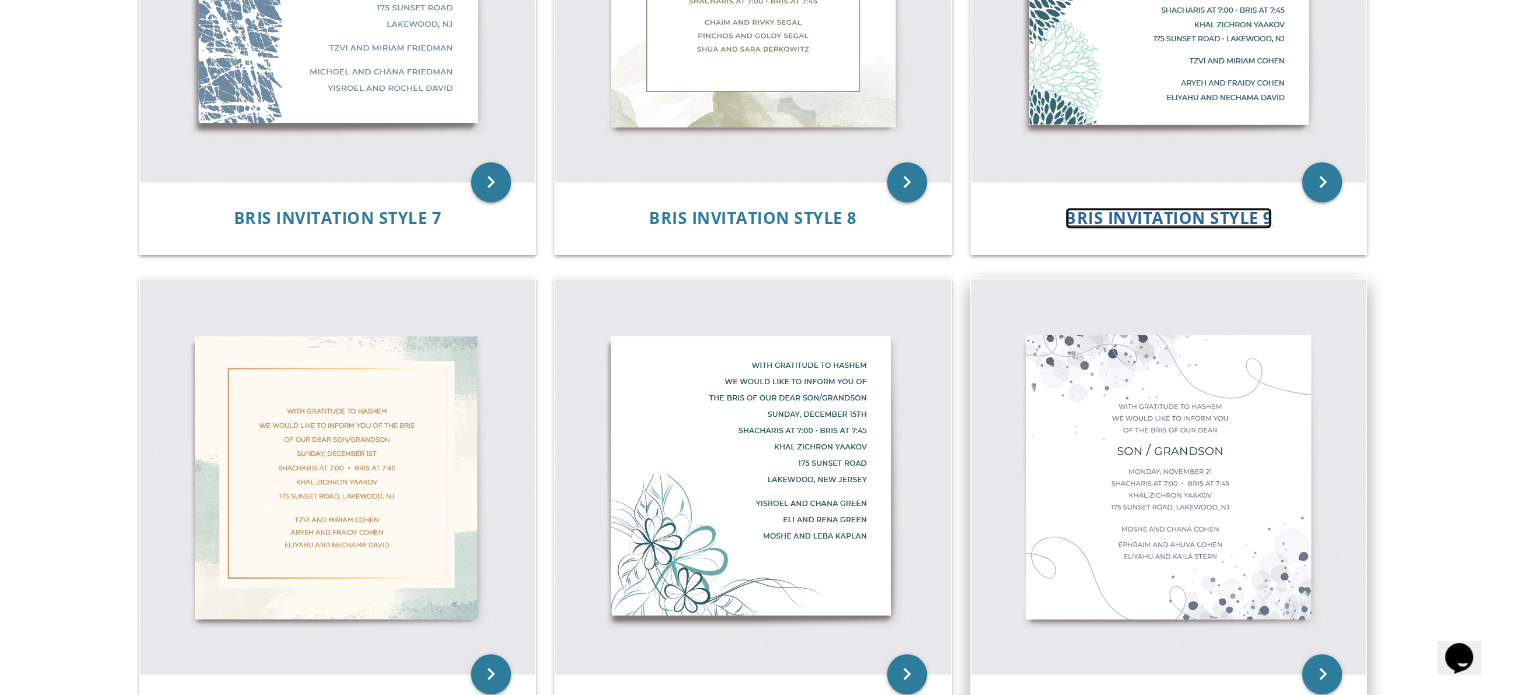 scroll, scrollTop: 1900, scrollLeft: 0, axis: vertical 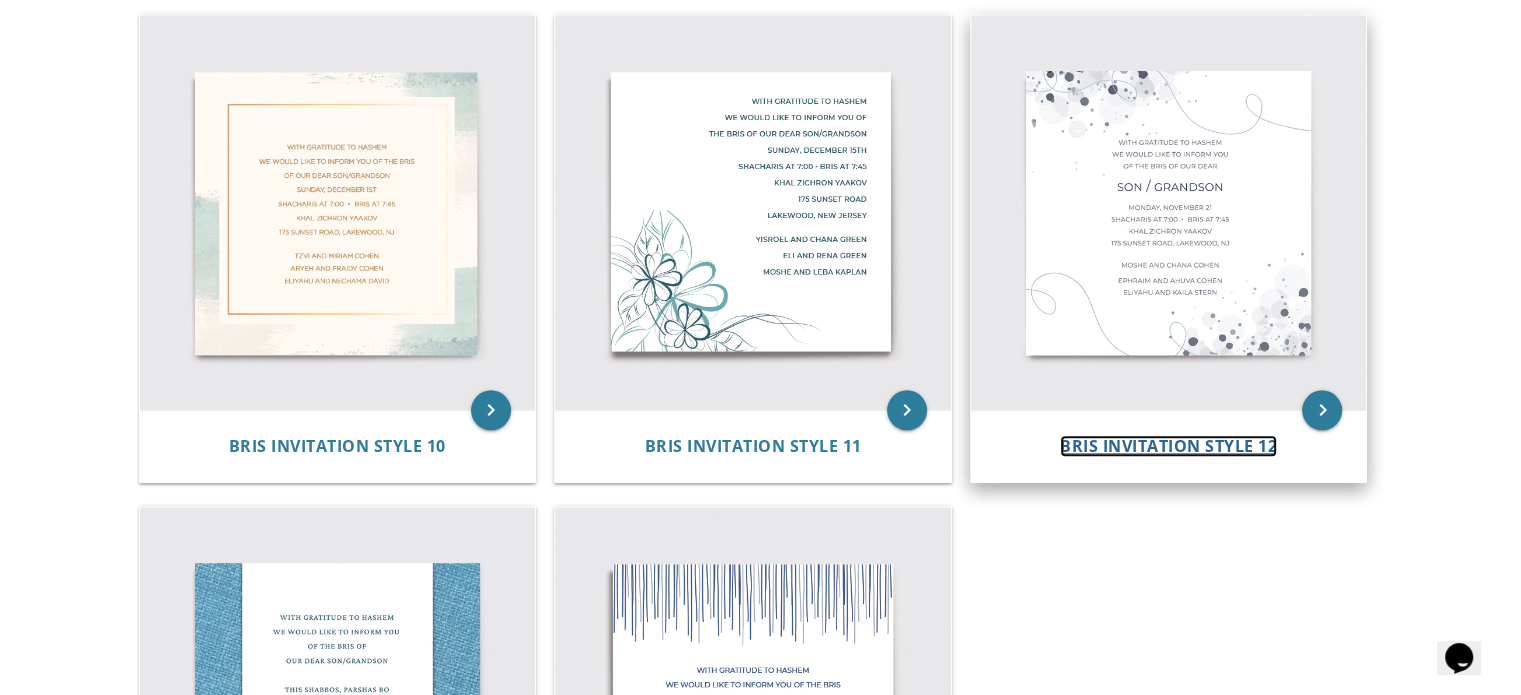click on "Bris Invitation Style 12" at bounding box center (1168, 446) 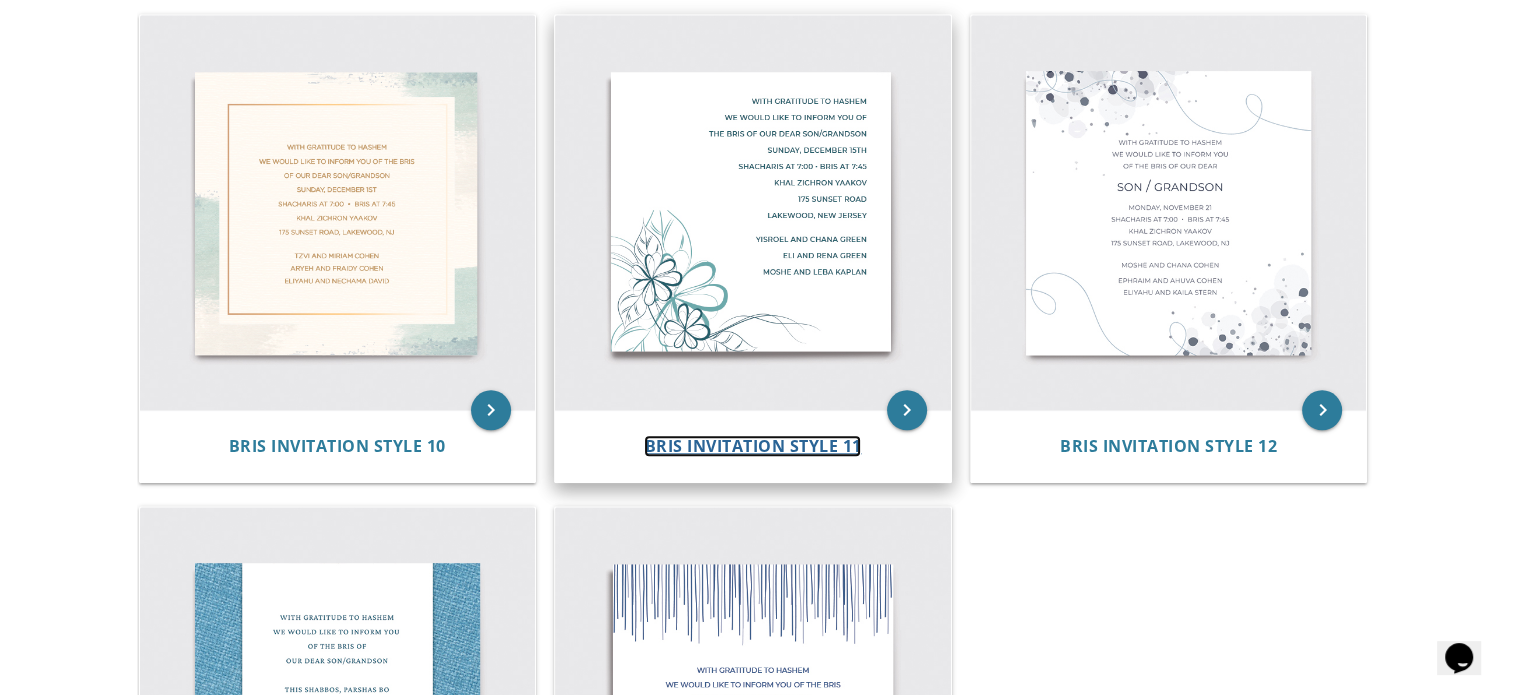 click on "Bris Invitation Style 11" at bounding box center [752, 446] 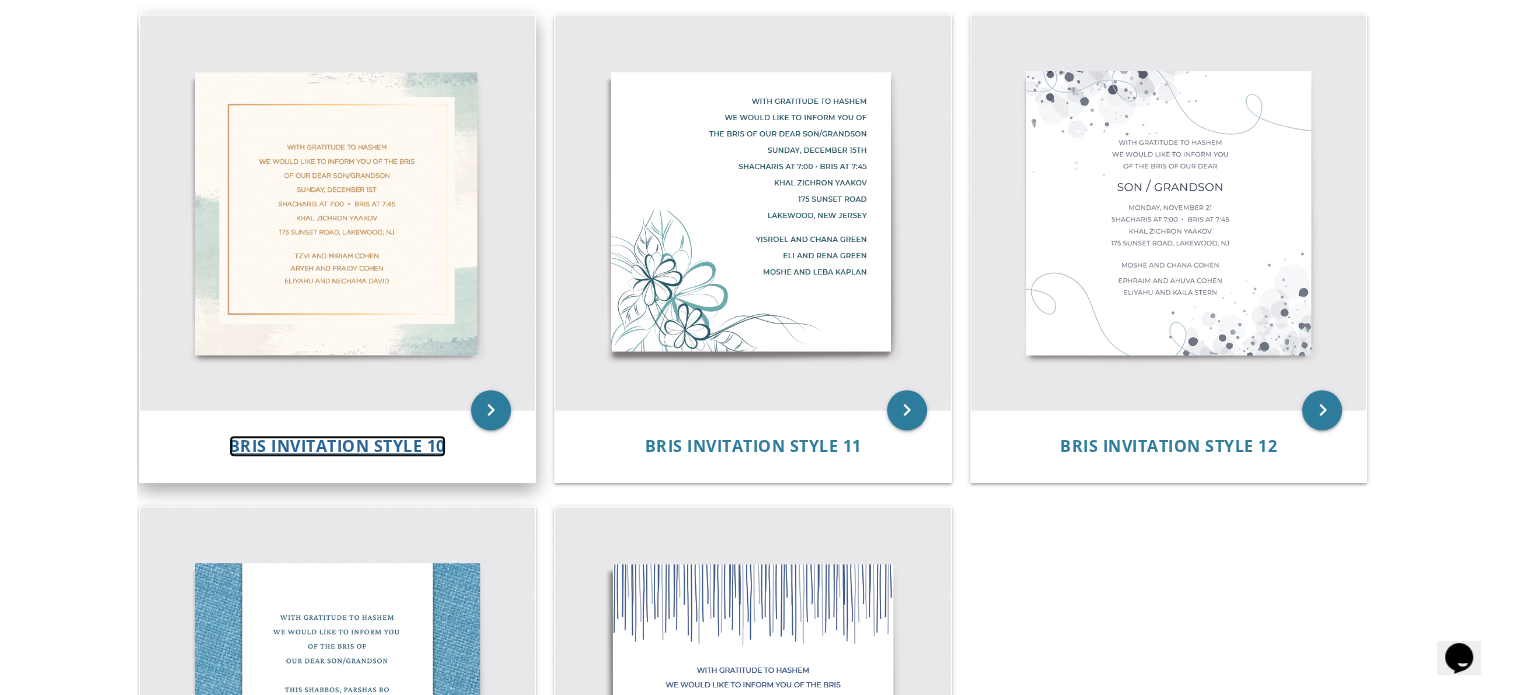click on "Bris Invitation Style 10" at bounding box center (337, 446) 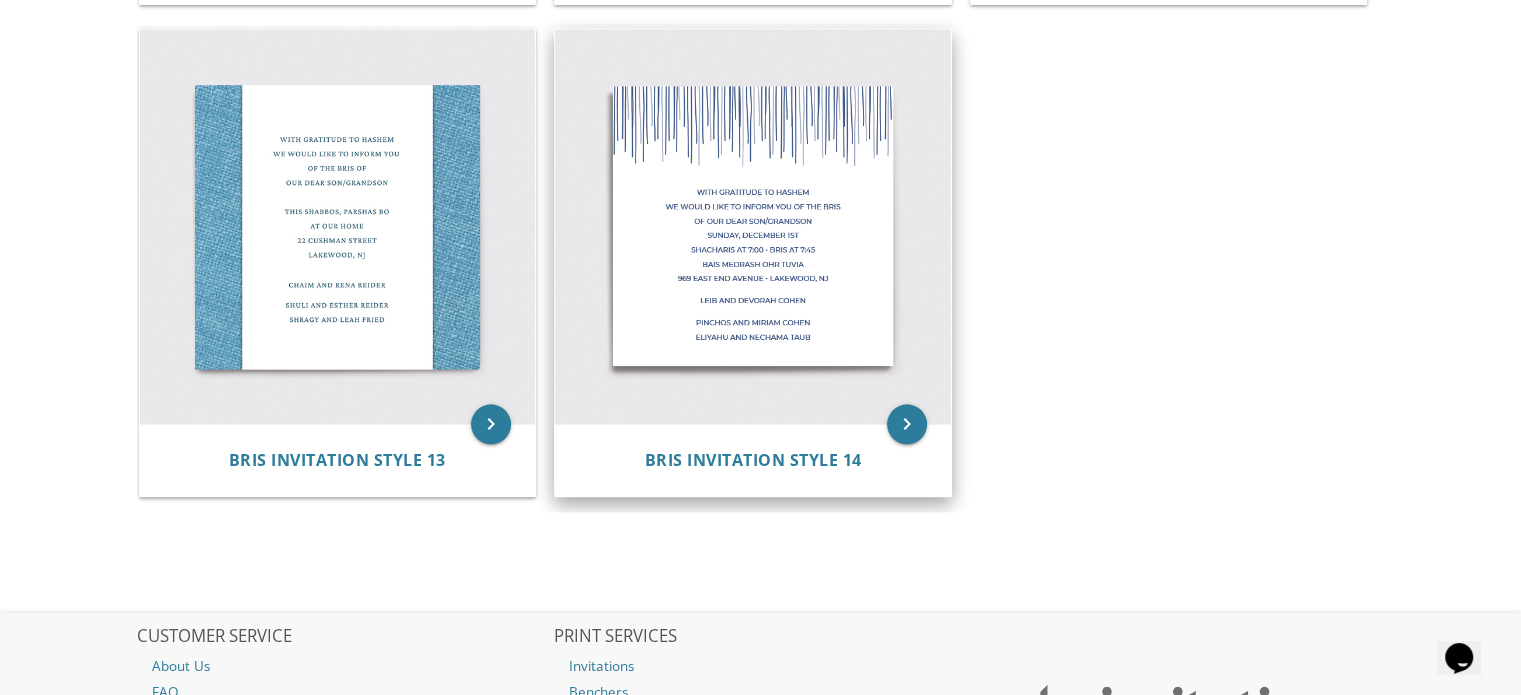 scroll, scrollTop: 2400, scrollLeft: 0, axis: vertical 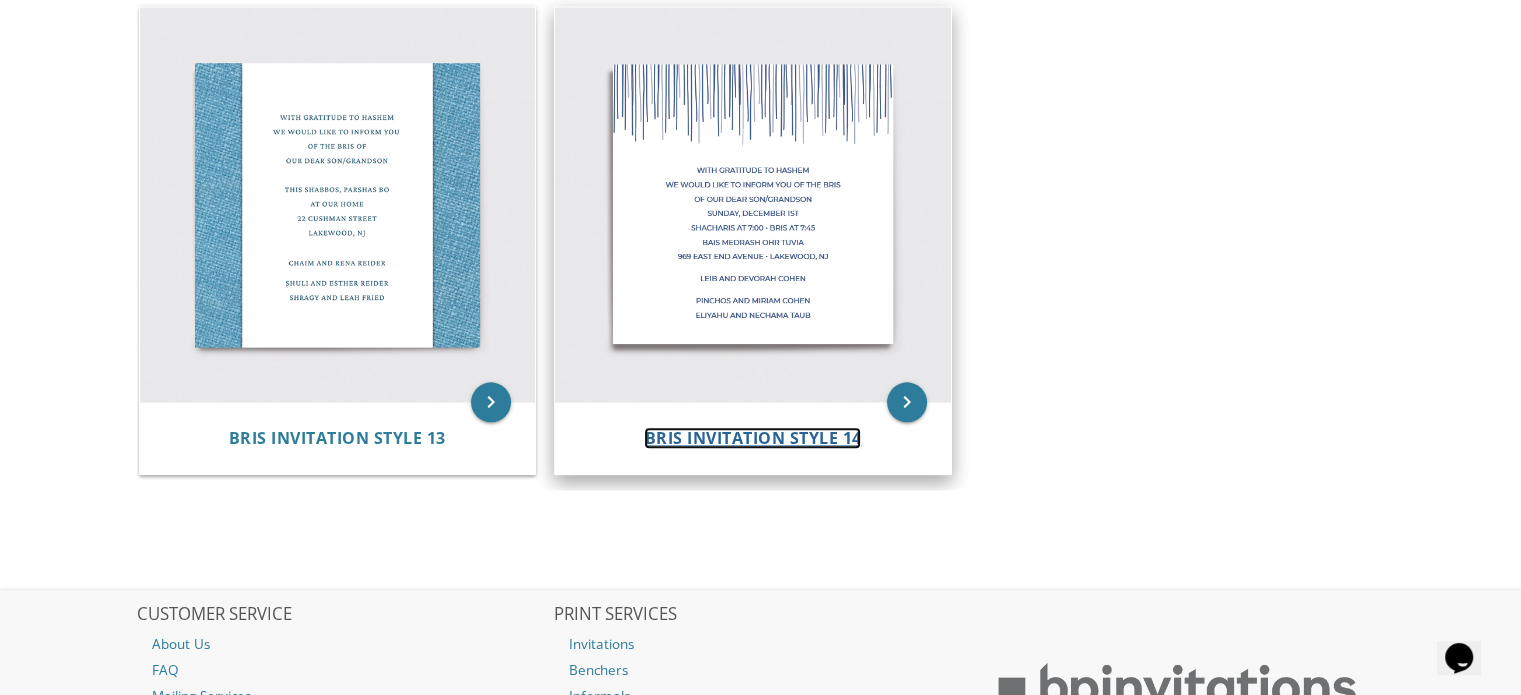 click on "Bris Invitation Style 14" at bounding box center [752, 438] 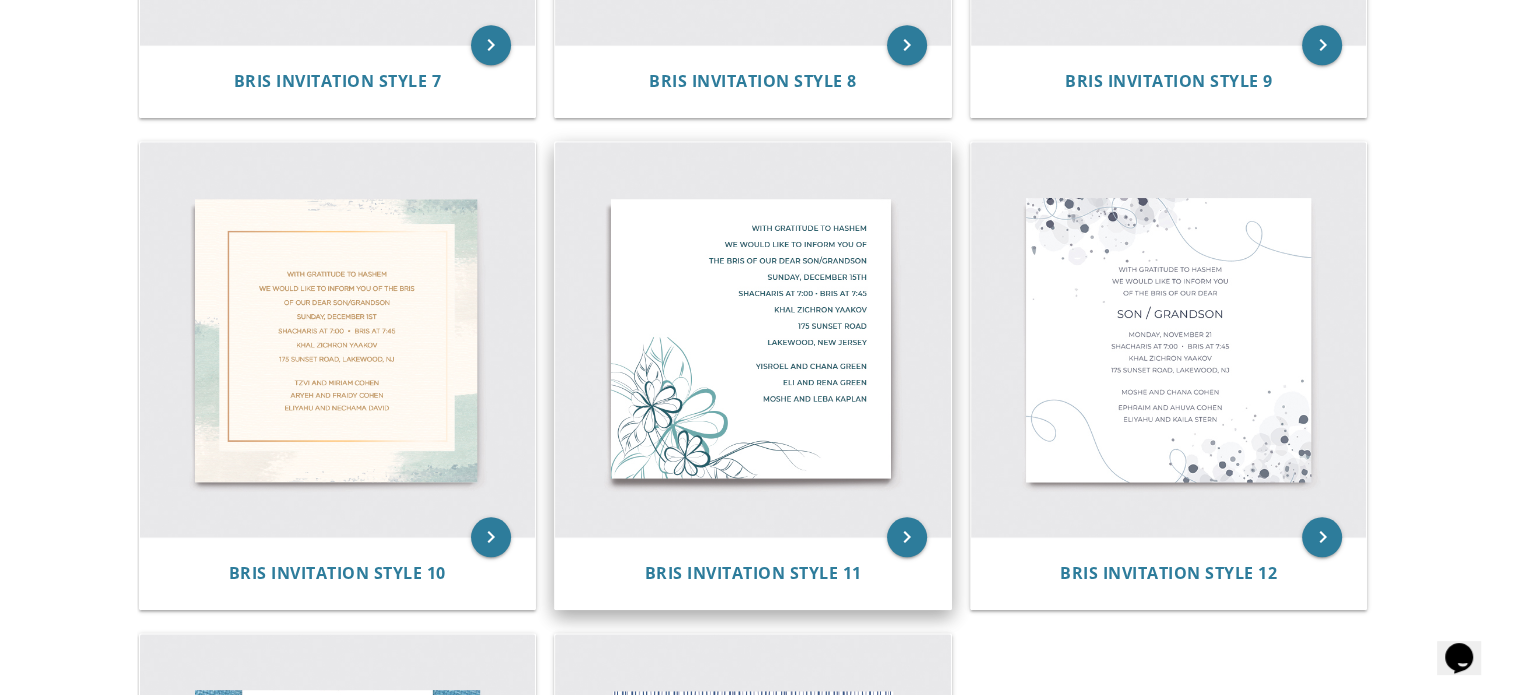 scroll, scrollTop: 1800, scrollLeft: 0, axis: vertical 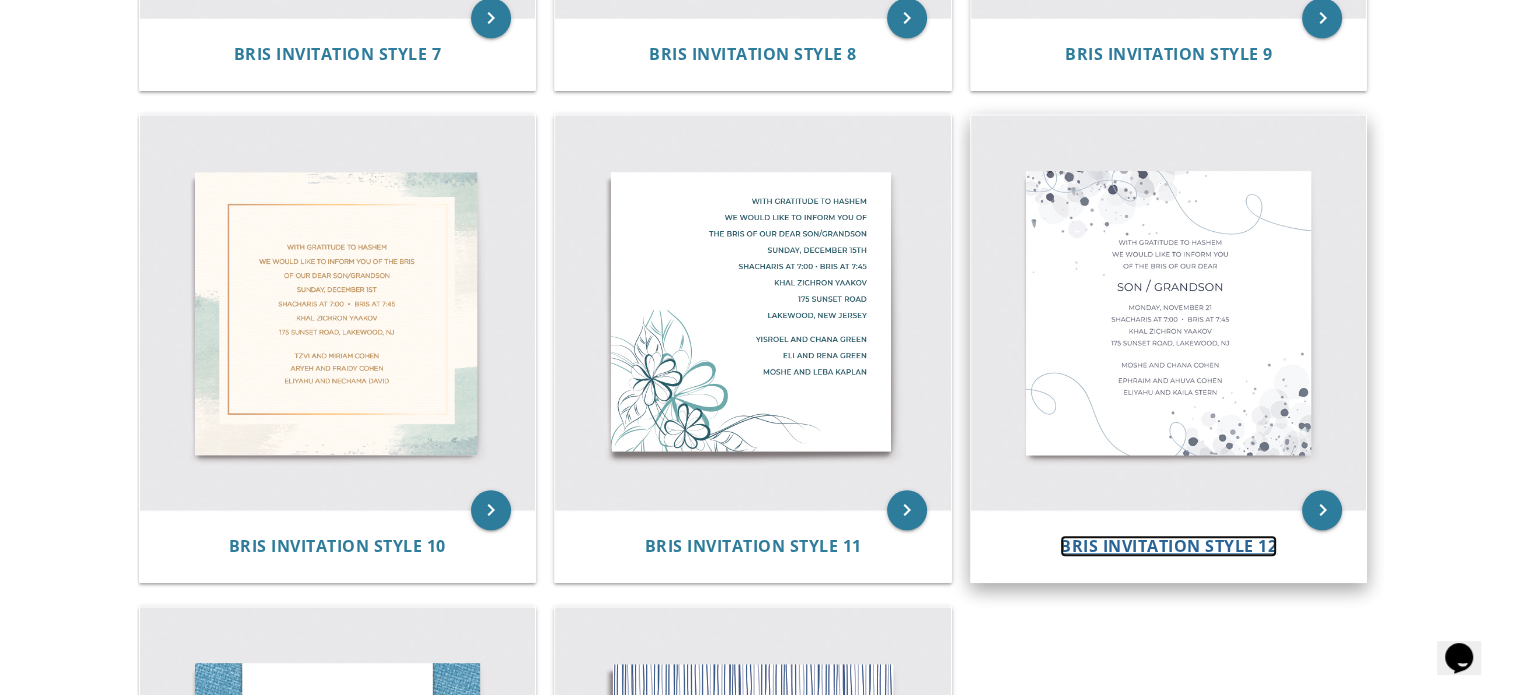 click on "Bris Invitation Style 12" at bounding box center [1168, 546] 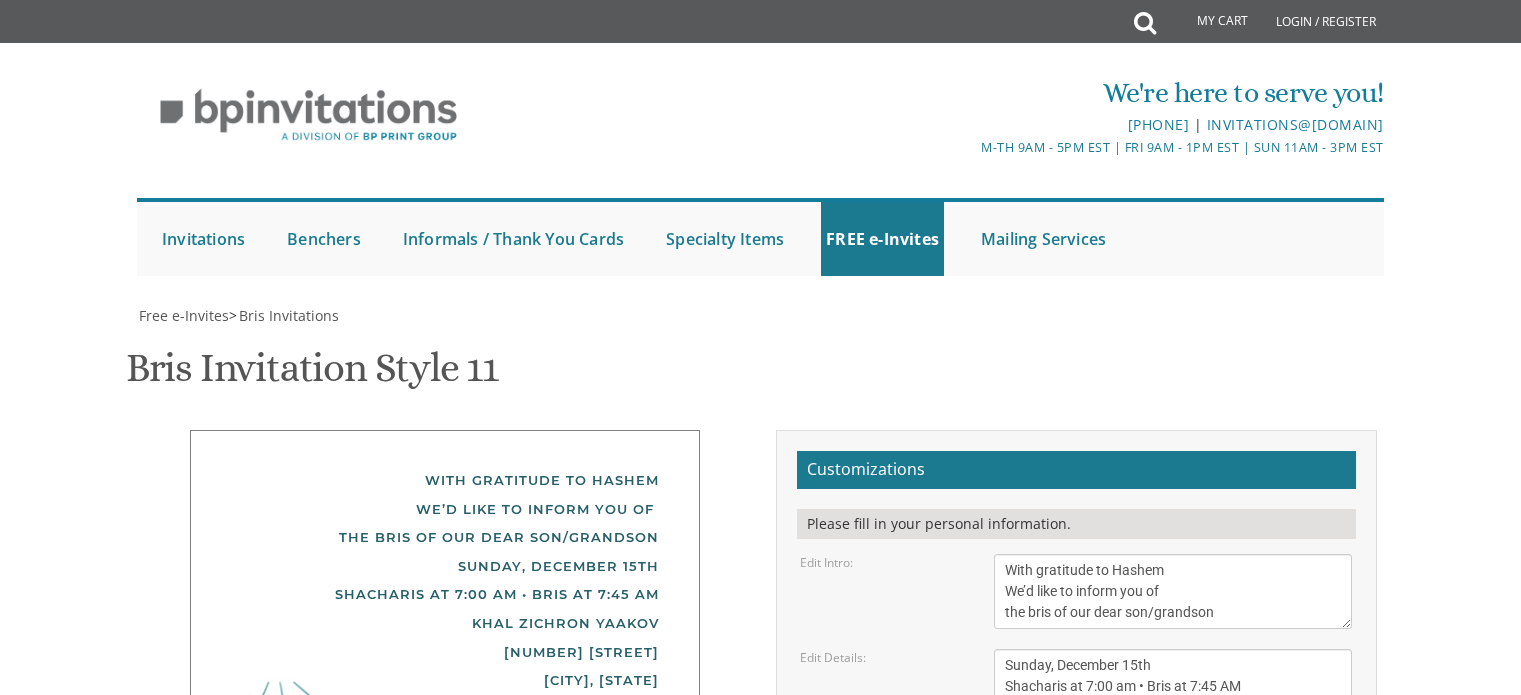 scroll, scrollTop: 0, scrollLeft: 0, axis: both 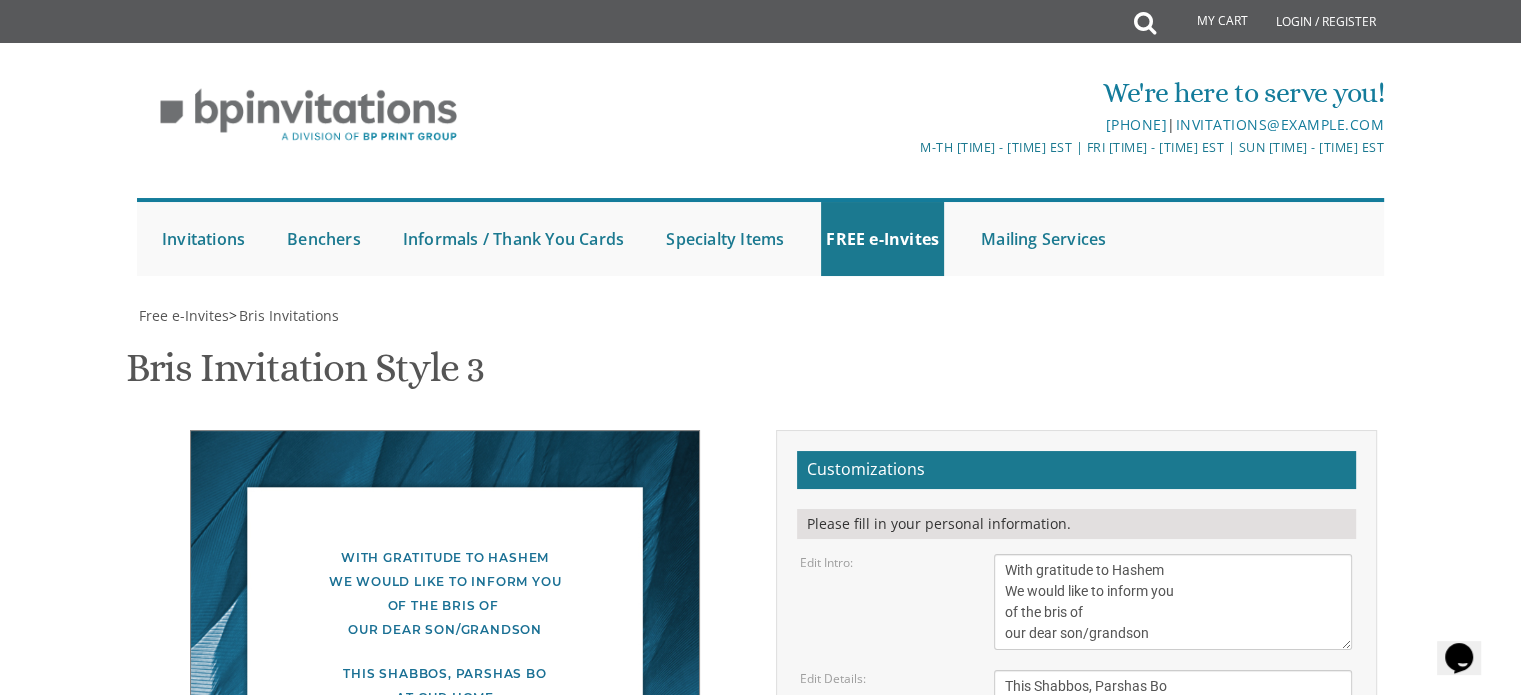 click on "My Cart
Total:
View Cart   Item(s)
Submit
My Cart
Total:
View Cart   Item(s)
Login / Register
|" at bounding box center [760, 791] 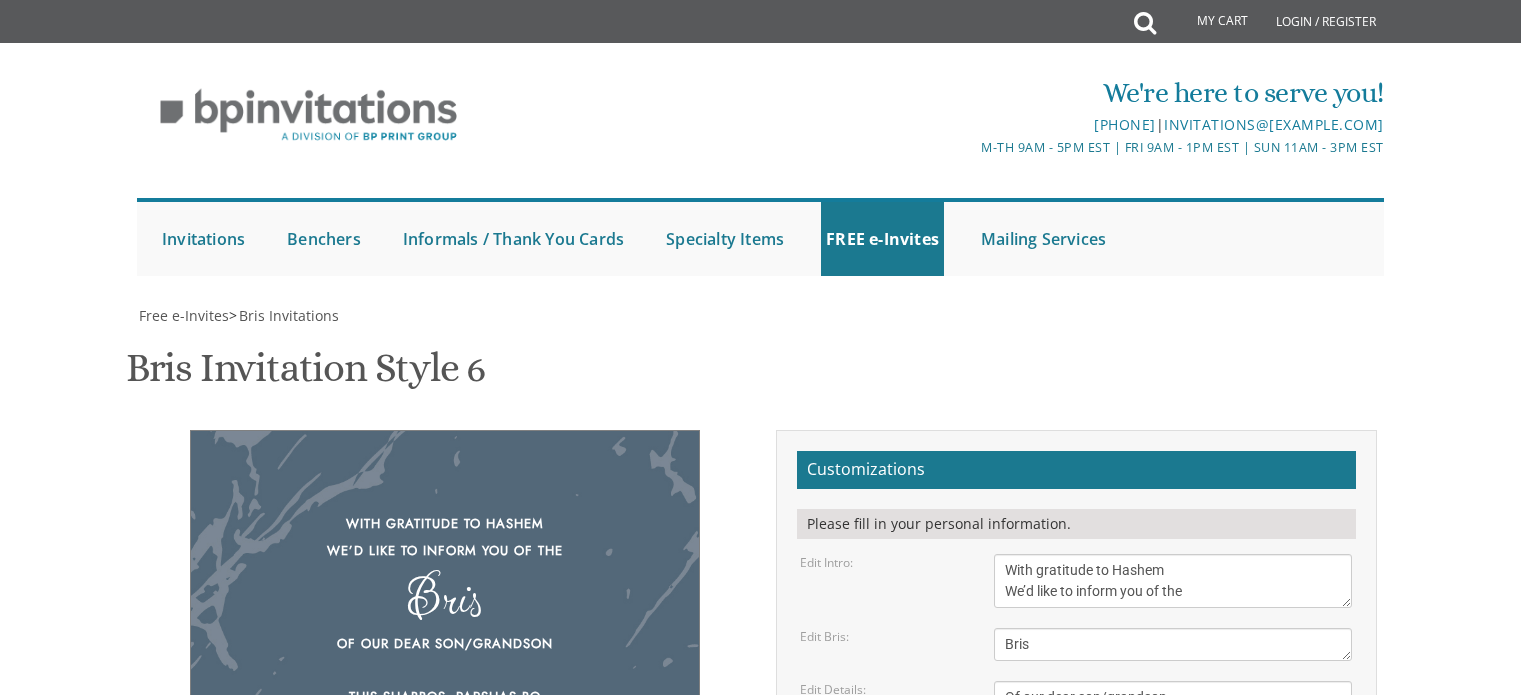 scroll, scrollTop: 0, scrollLeft: 0, axis: both 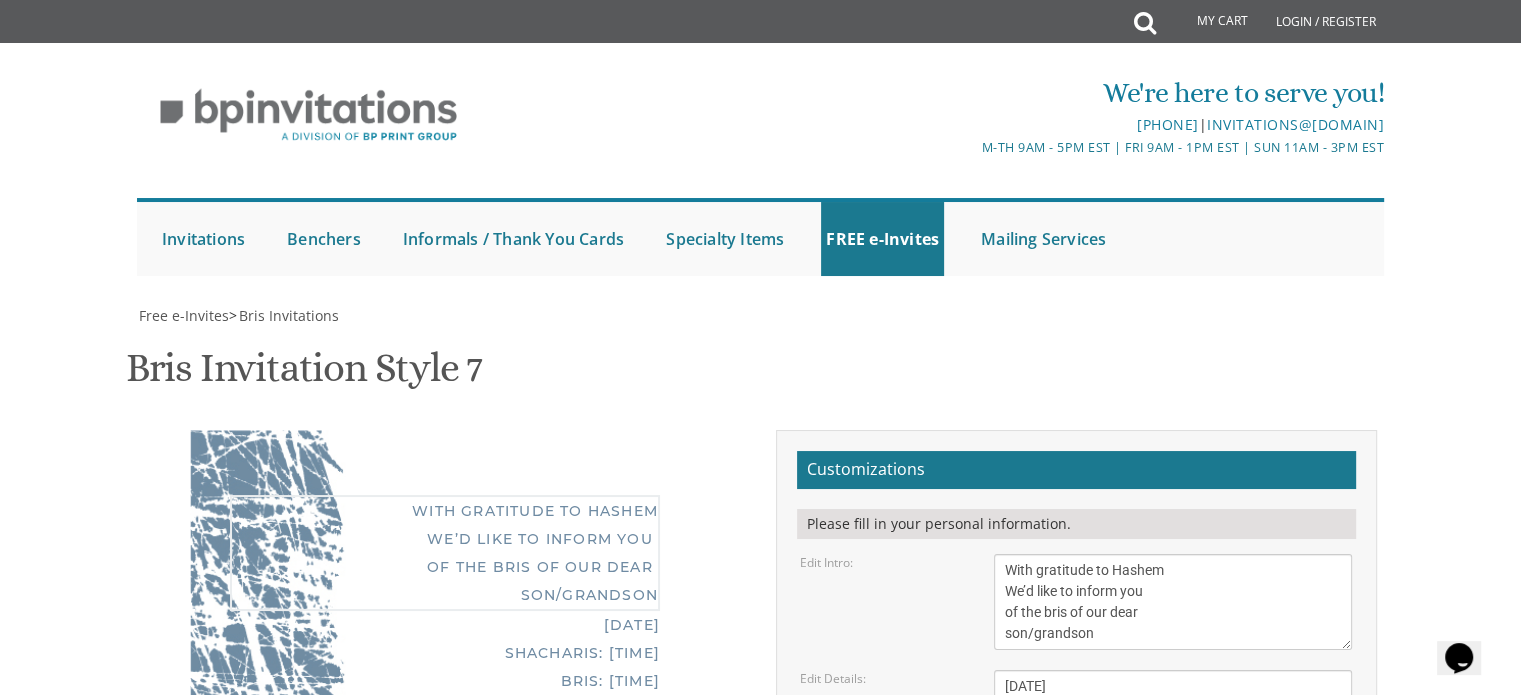 drag, startPoint x: 1165, startPoint y: 395, endPoint x: 1086, endPoint y: 402, distance: 79.30952 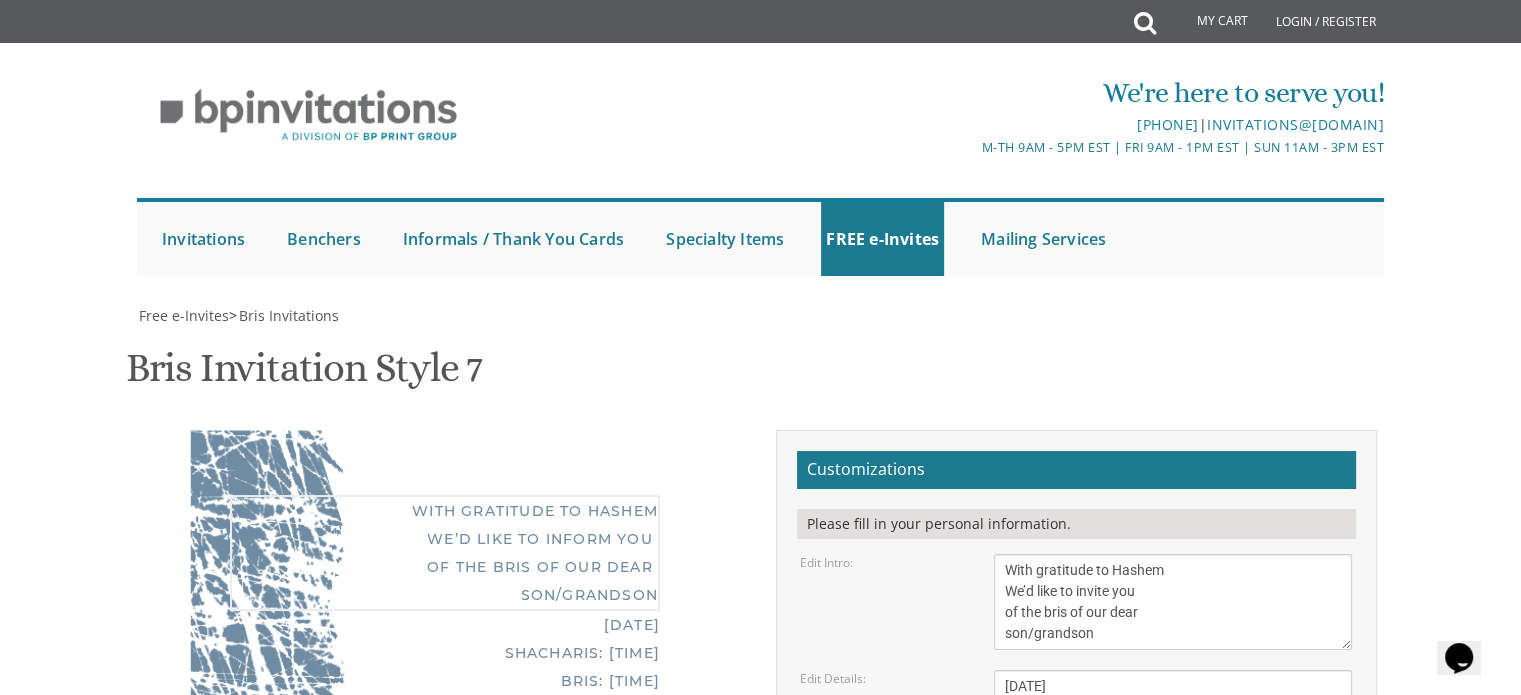 click on "With gratitude to Hashem
We’d like to inform you
of the bris of our dear
son/grandson" at bounding box center (1173, 602) 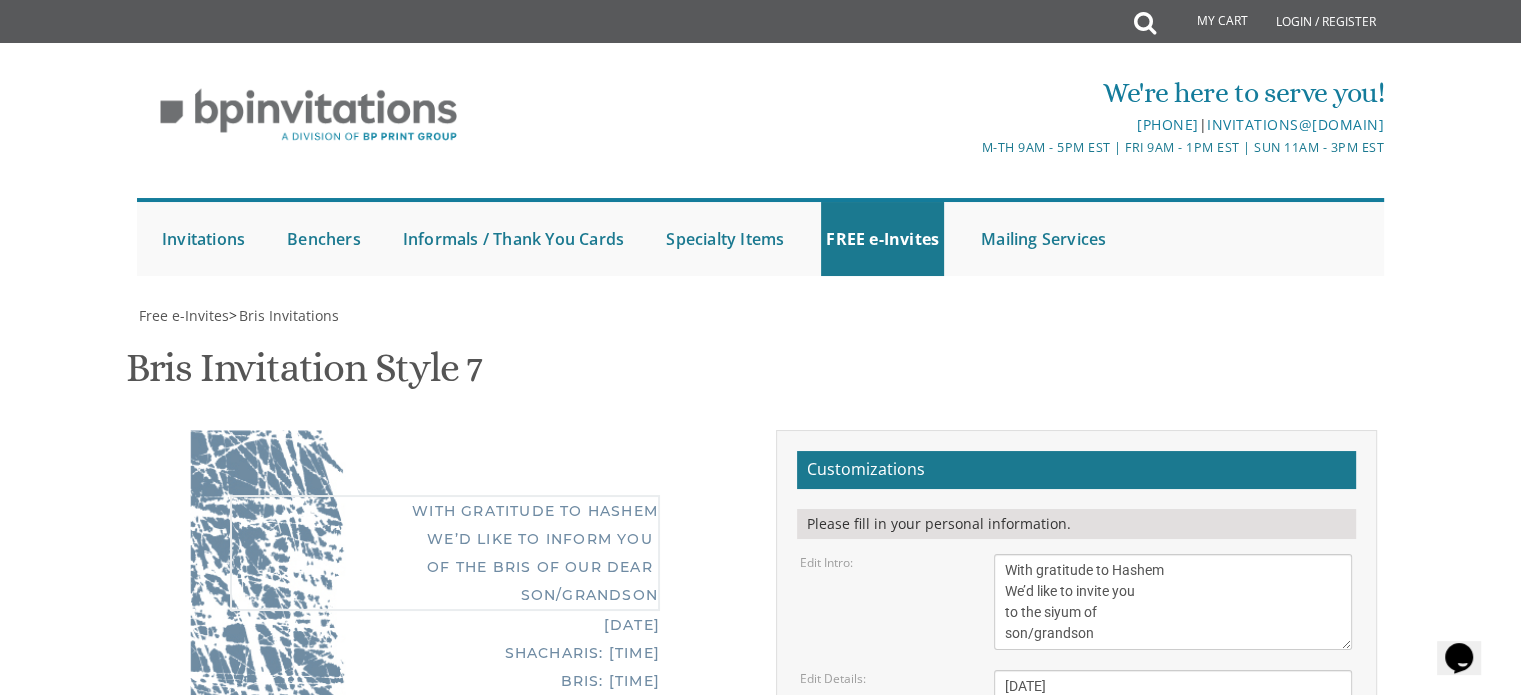 click on "With gratitude to Hashem
We’d like to inform you
of the bris of our dear
son/grandson" at bounding box center (1173, 602) 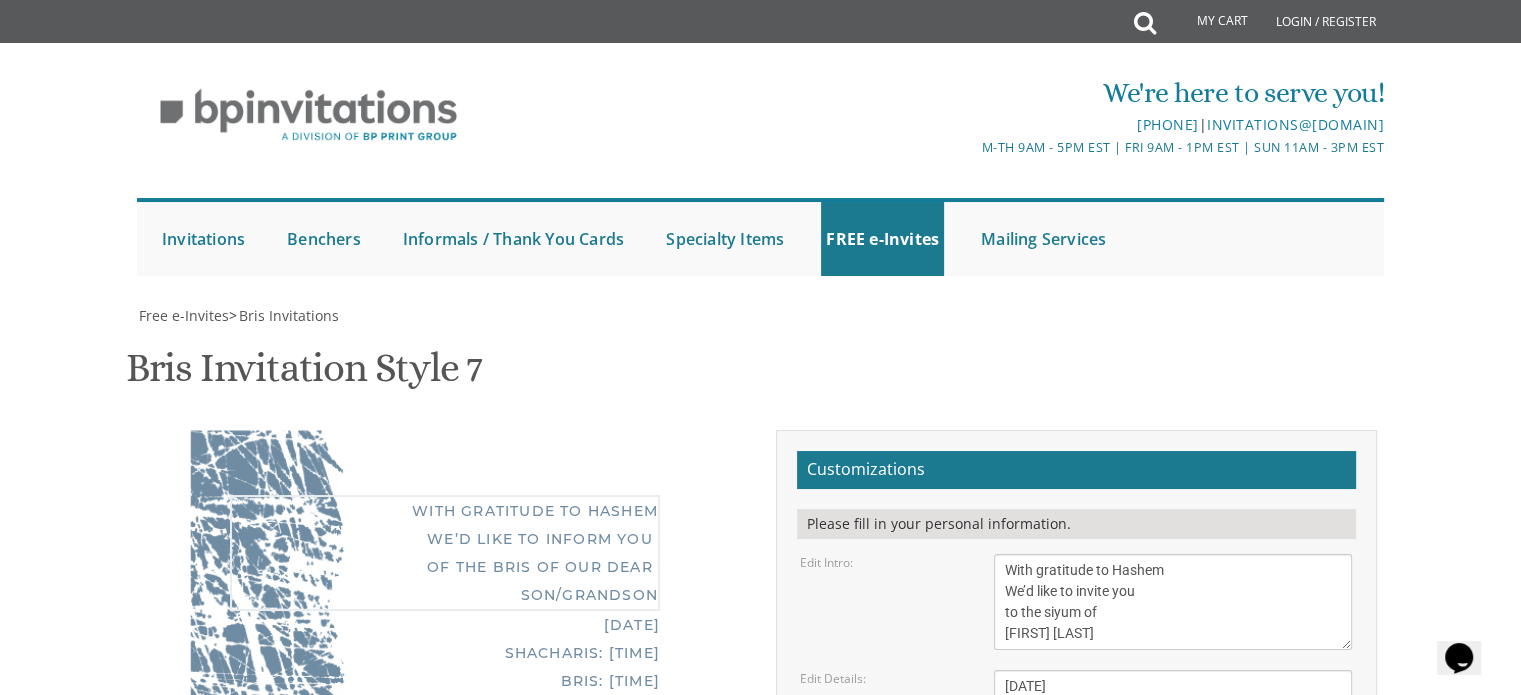 scroll, scrollTop: 300, scrollLeft: 0, axis: vertical 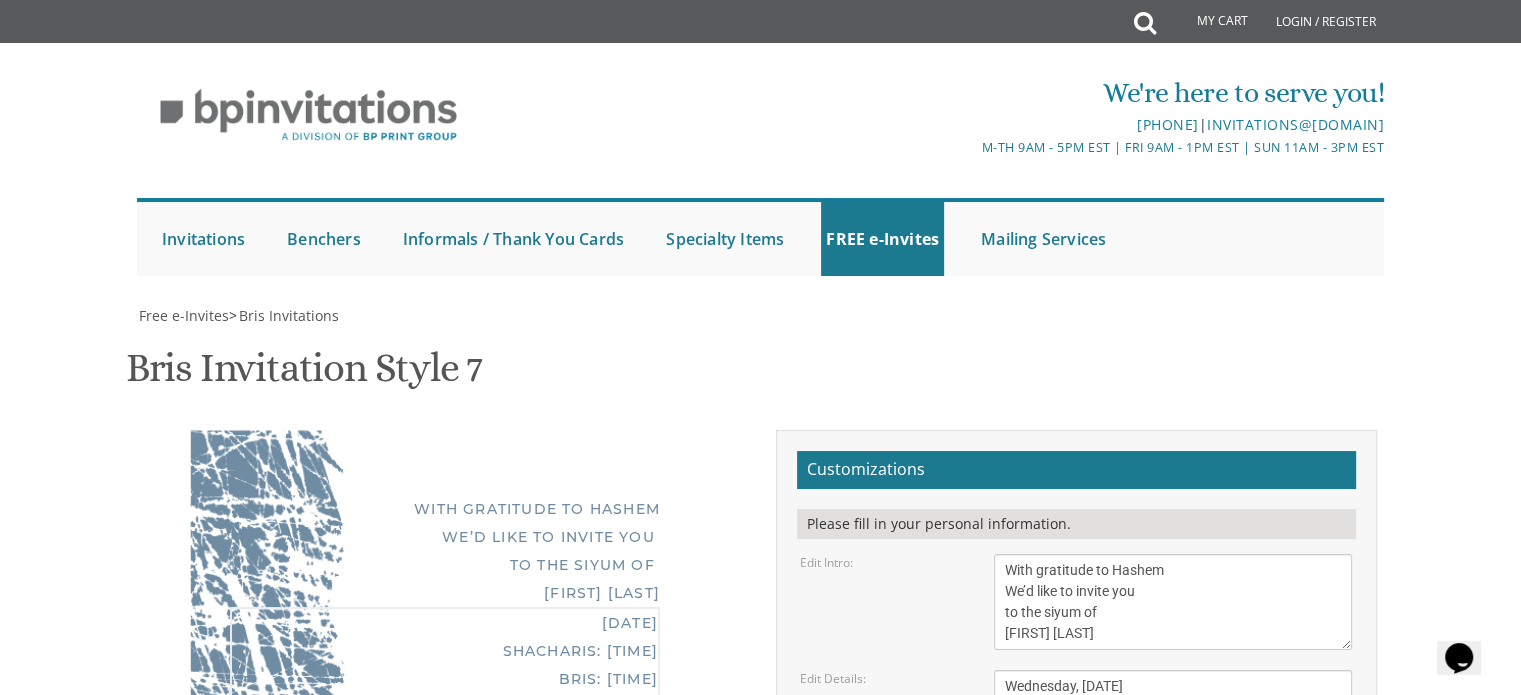 type on "Wednesday, [DATE]
[TIME]
Men only
[NUMBER] [STREET]
Fleishig meal will be served" 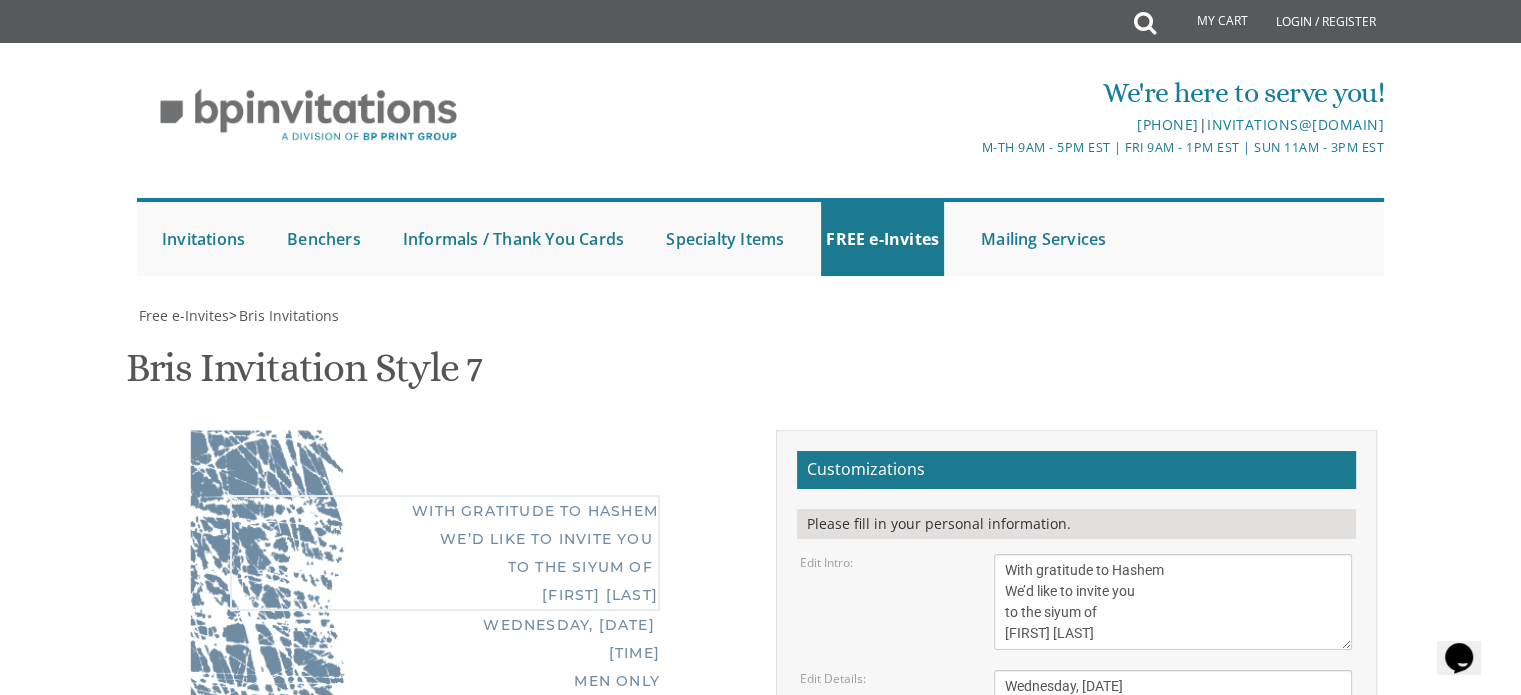 scroll, scrollTop: 15, scrollLeft: 0, axis: vertical 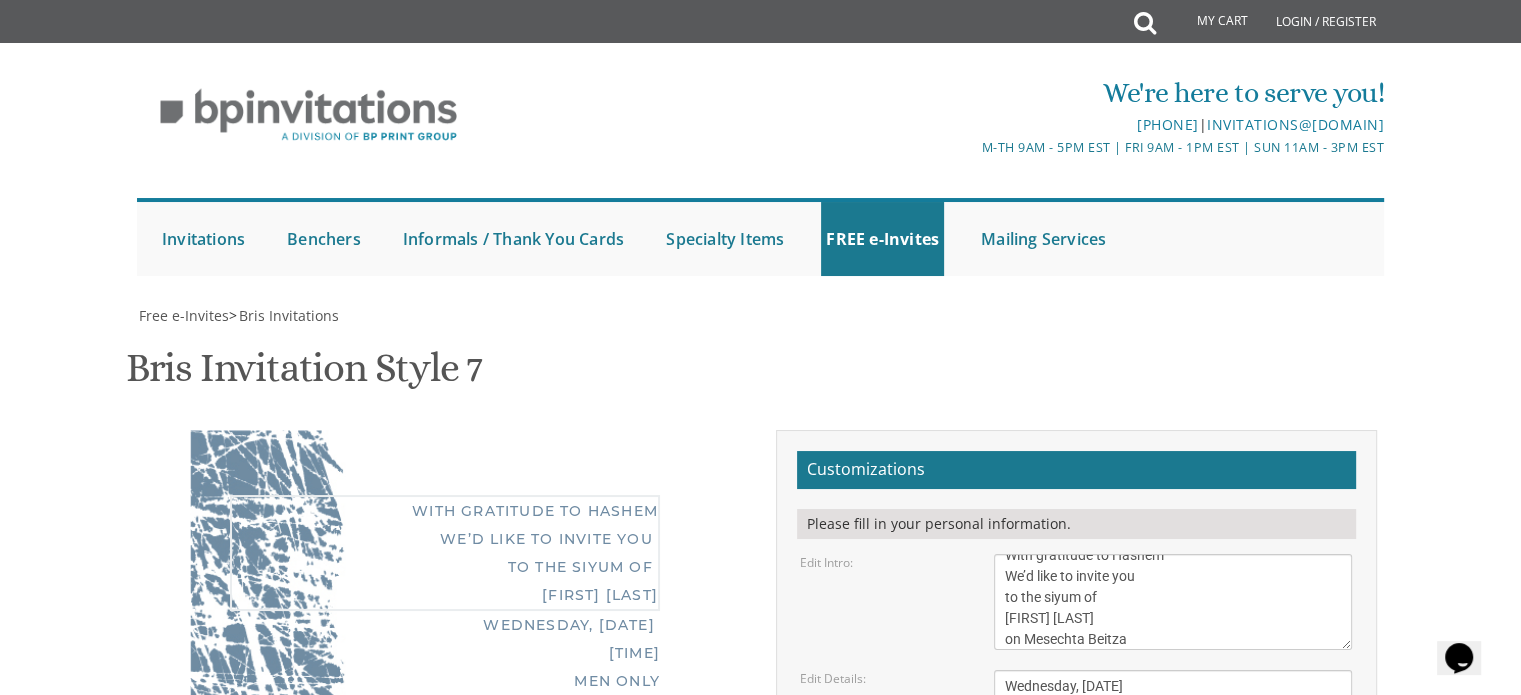 type on "With gratitude to Hashem
We’d like to invite you
to the siyum of
[FIRST] [LAST]
on Mesechta Beitza" 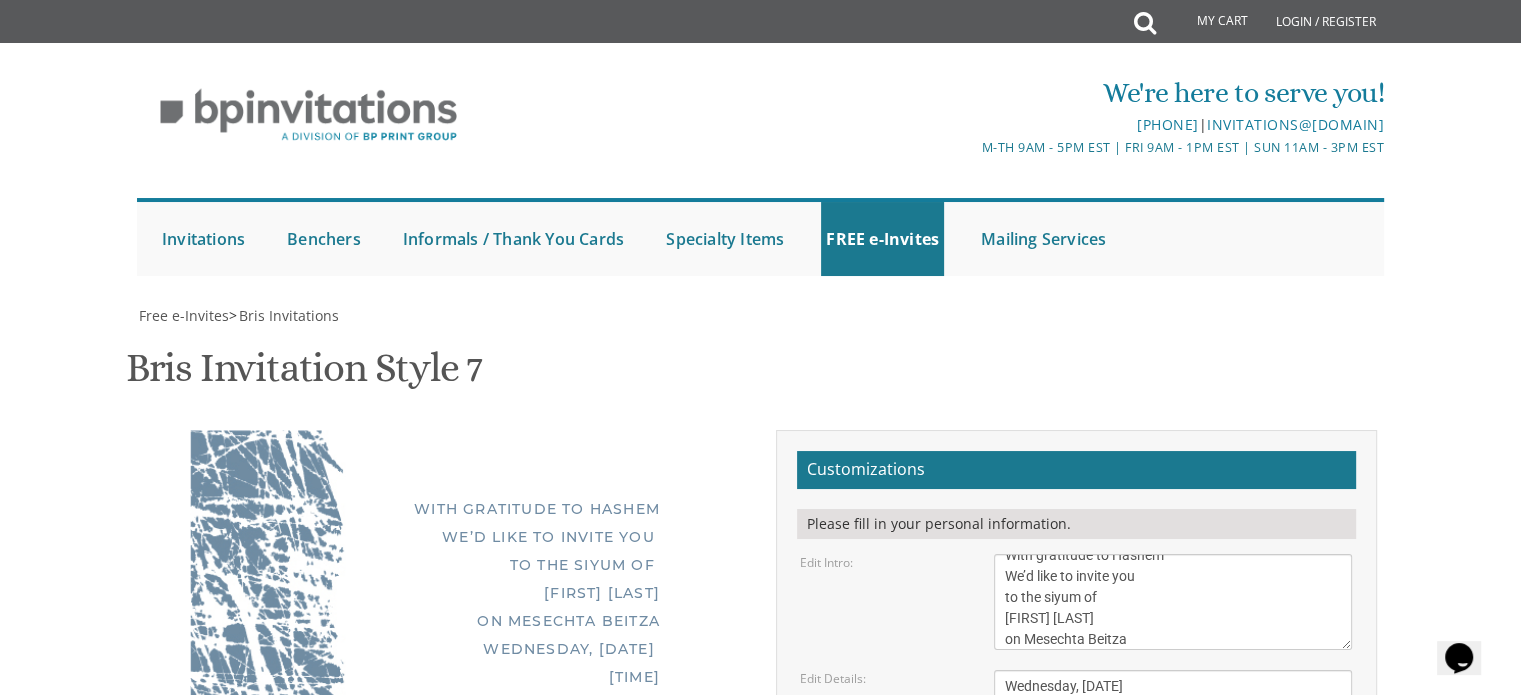 click on "[DATE]
Shacharis: [TIME]
Bris: [TIME]
Ateres Leah Hall
[NUMBER] [STREET]
[CITY], [STATE]" at bounding box center [1173, 602] 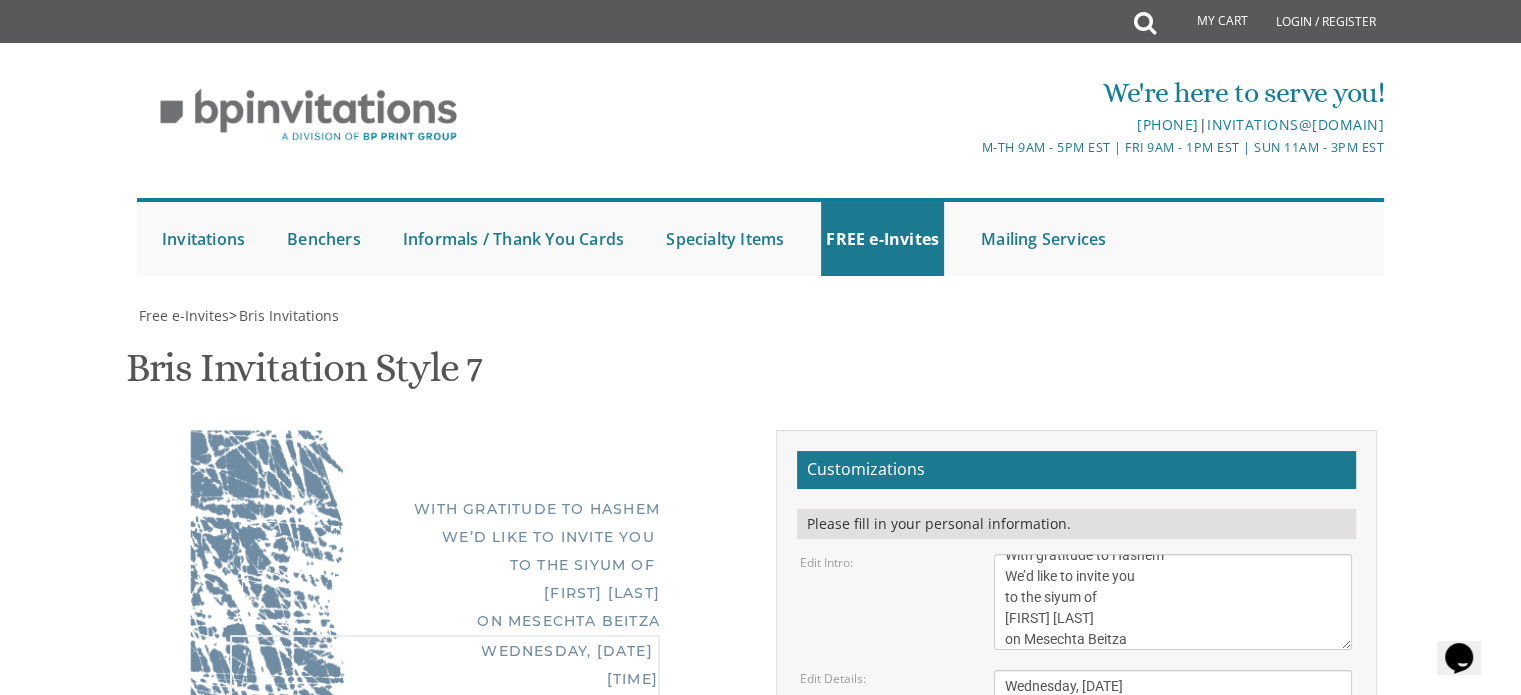 click on "[DATE]
Shacharis: [TIME]
Bris: [TIME]
Ateres Leah Hall
[NUMBER] [STREET]
[CITY], [STATE]" at bounding box center (1173, 602) 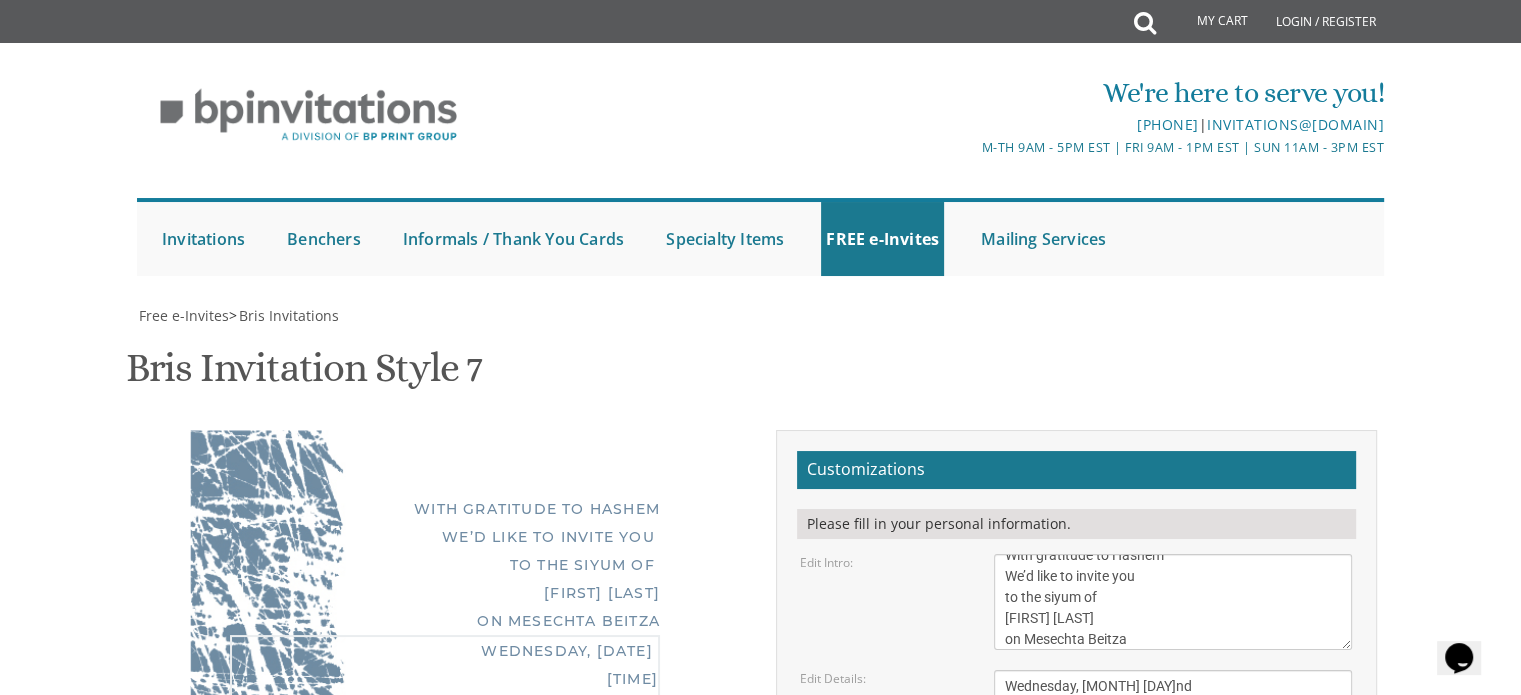 click on "[DATE]
Shacharis: [TIME]
Bris: [TIME]
Ateres Leah Hall
[NUMBER] [STREET]
[CITY], [STATE]" at bounding box center [1173, 602] 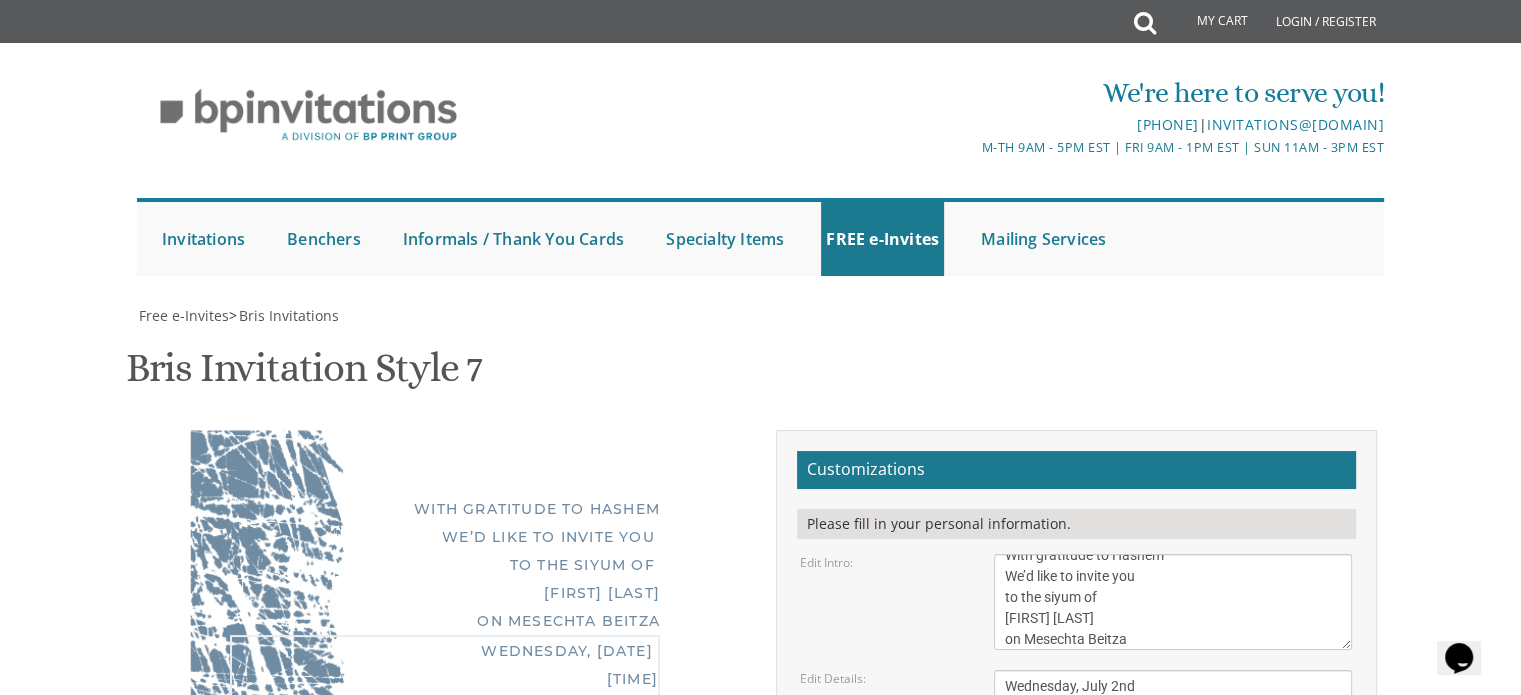 paste on "[NUMBER] [STREET]" 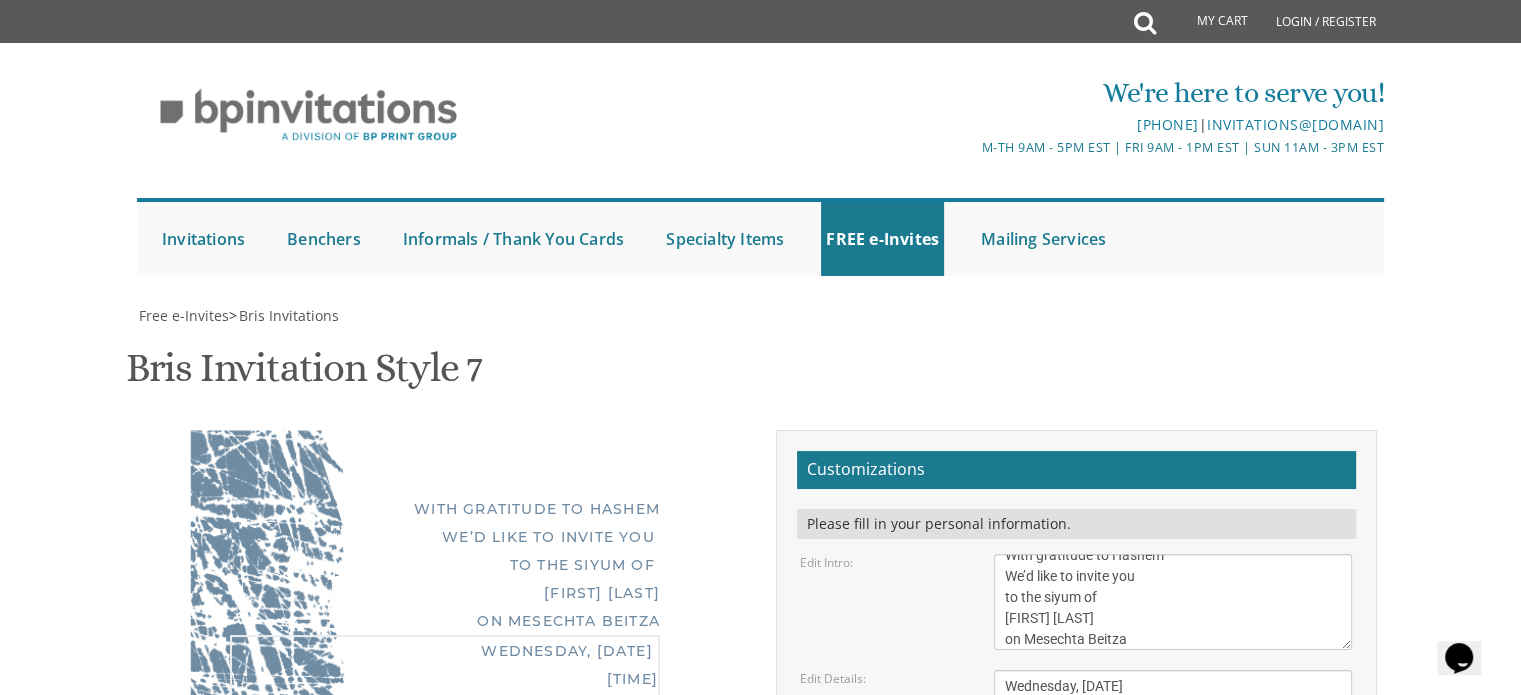 drag, startPoint x: 1076, startPoint y: 452, endPoint x: 980, endPoint y: 458, distance: 96.18732 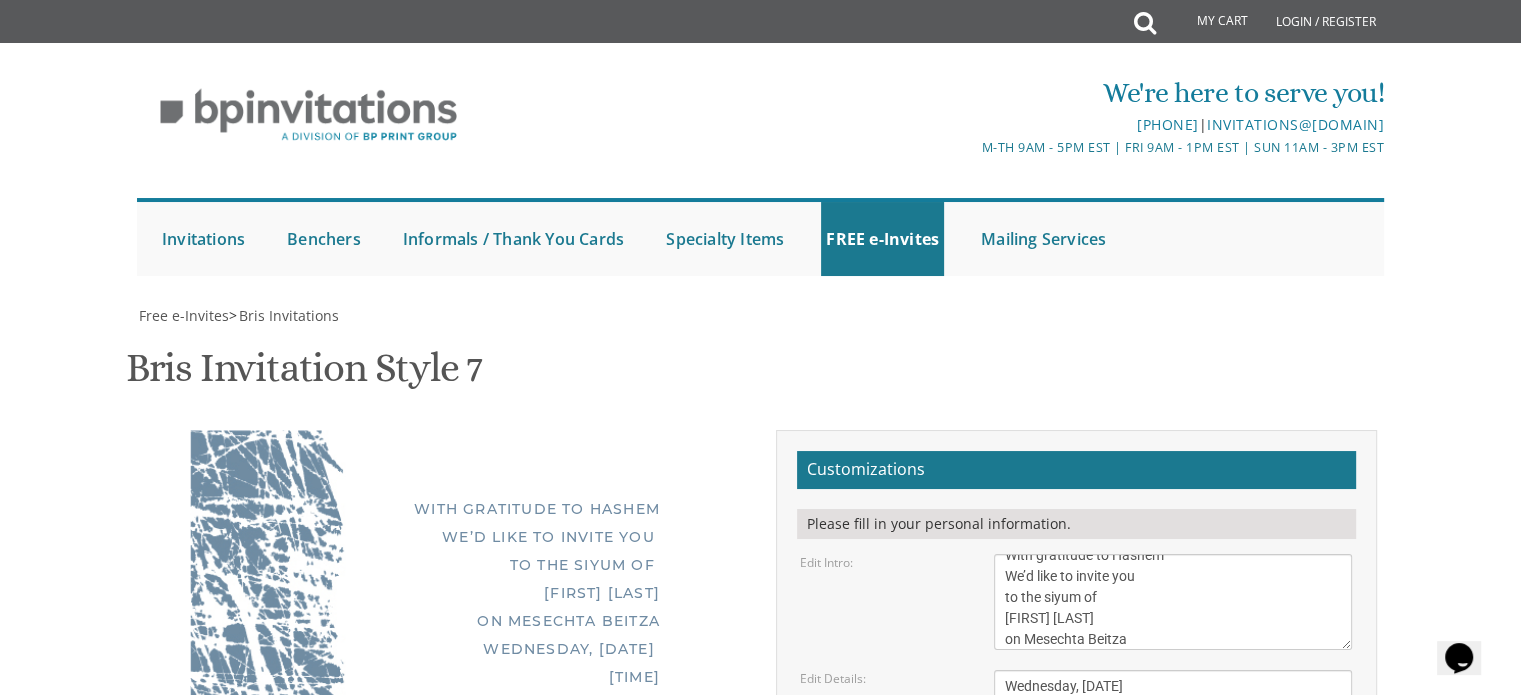 drag, startPoint x: 1166, startPoint y: 342, endPoint x: 949, endPoint y: 355, distance: 217.38905 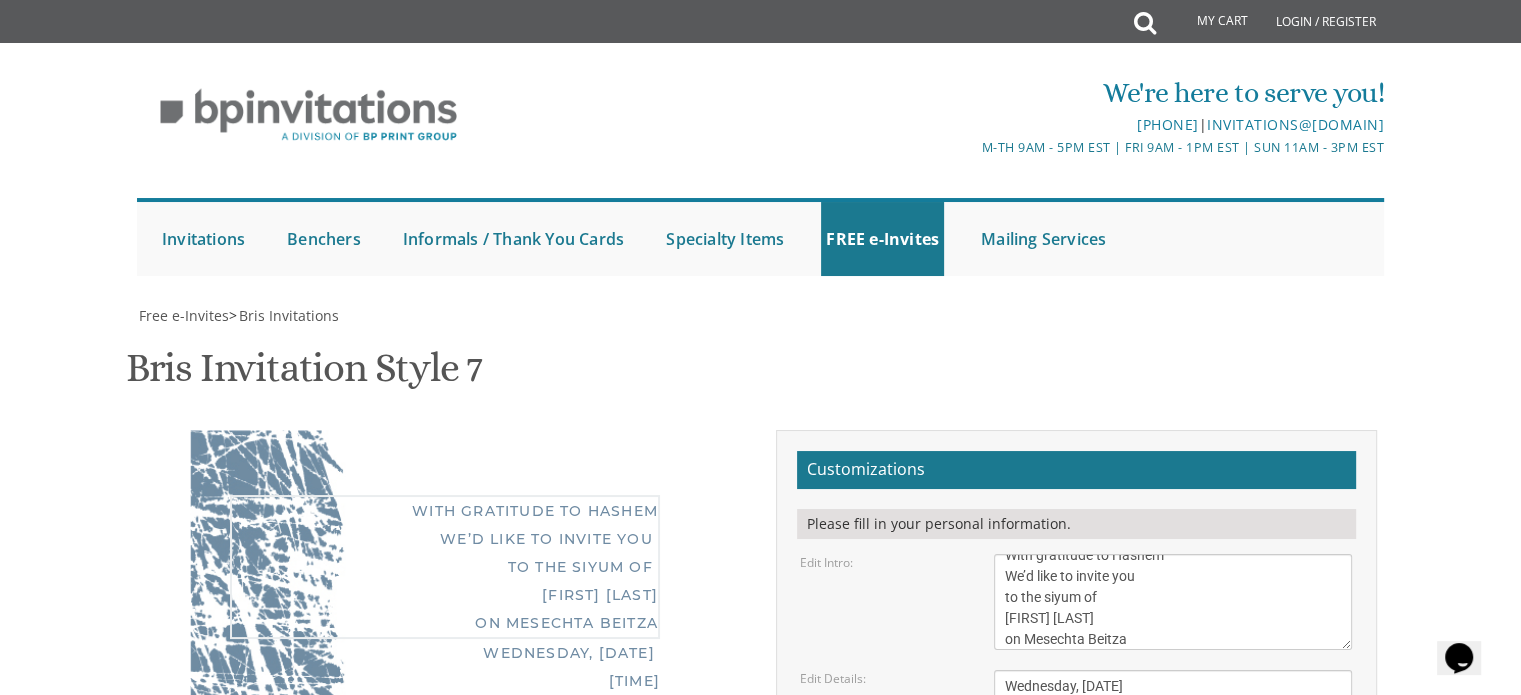 drag, startPoint x: 1048, startPoint y: 299, endPoint x: 1078, endPoint y: 301, distance: 30.066593 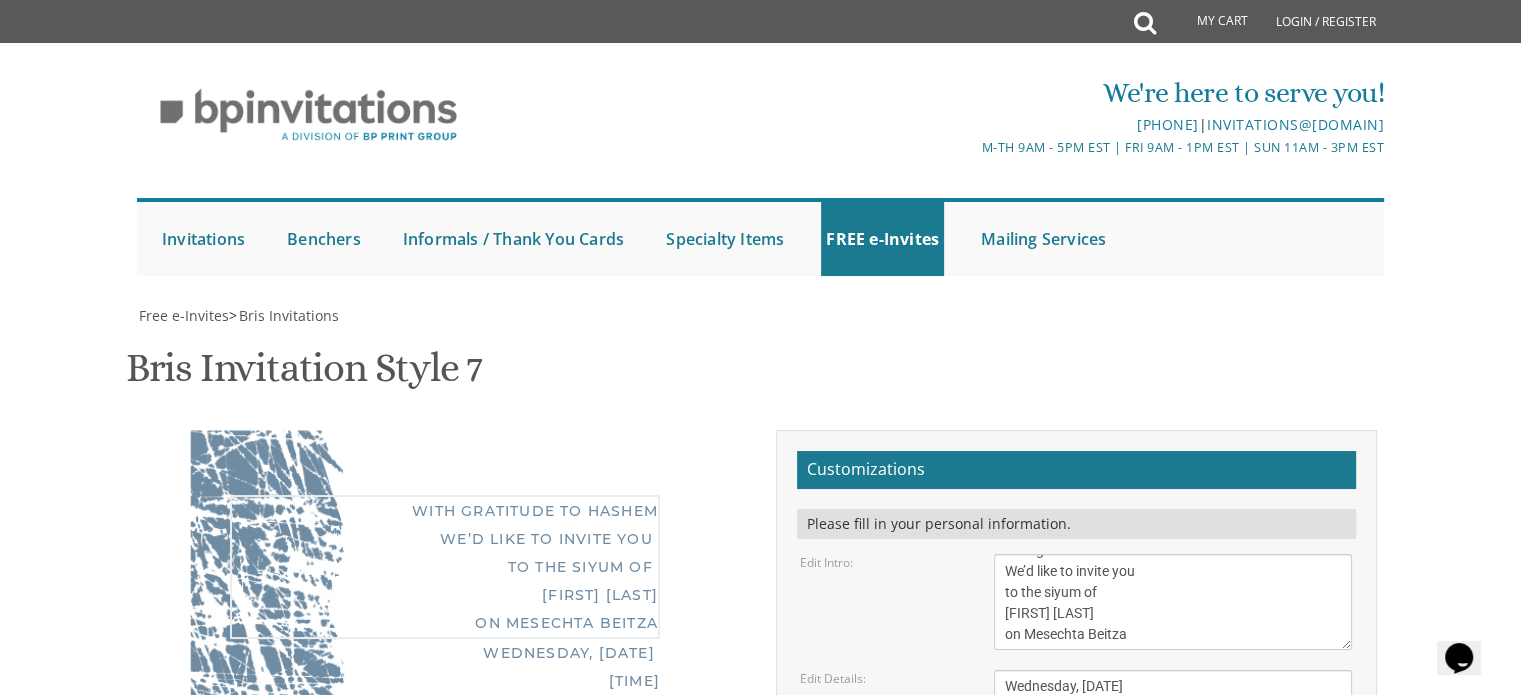 scroll, scrollTop: 300, scrollLeft: 0, axis: vertical 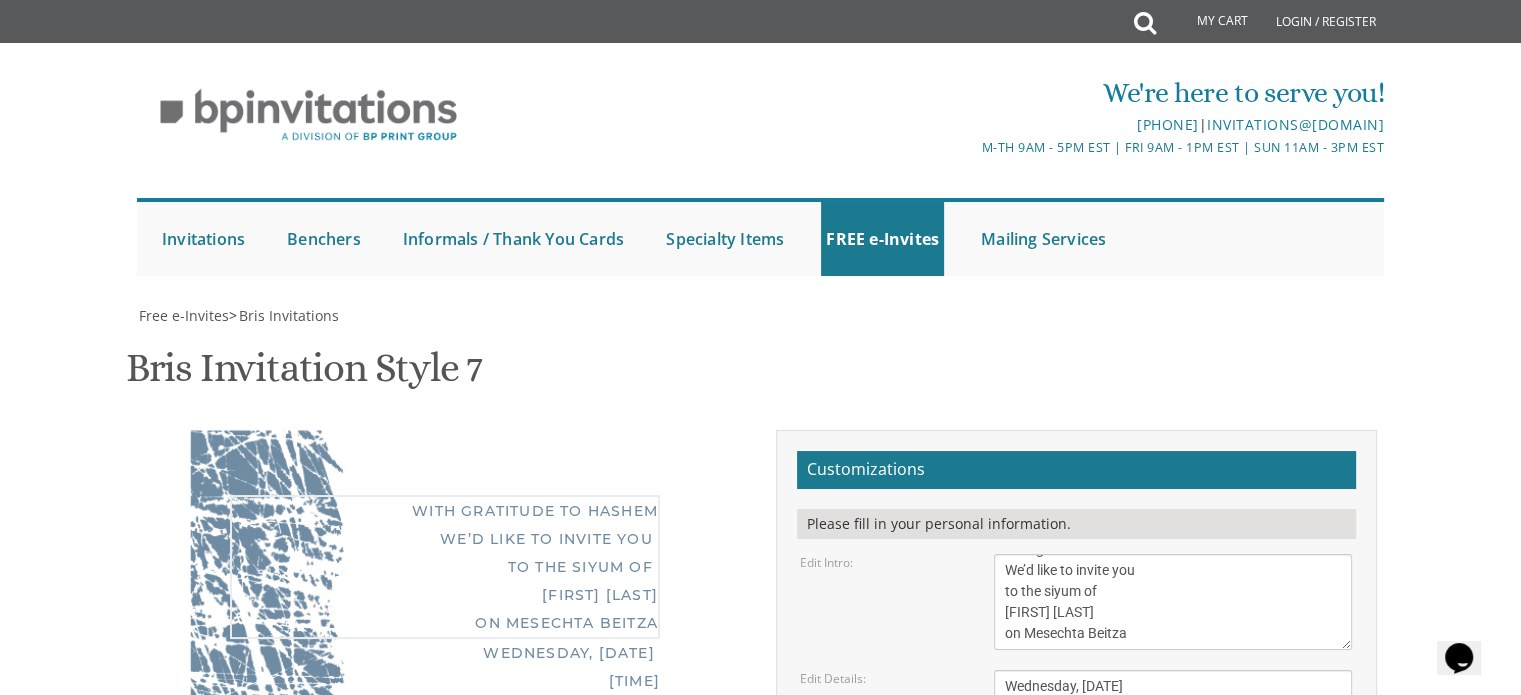 click on "My Cart
Total:
View Cart   Item(s)
Submit
My Cart
Total:
View Cart   Item(s)
Login / Register
|" at bounding box center [760, 839] 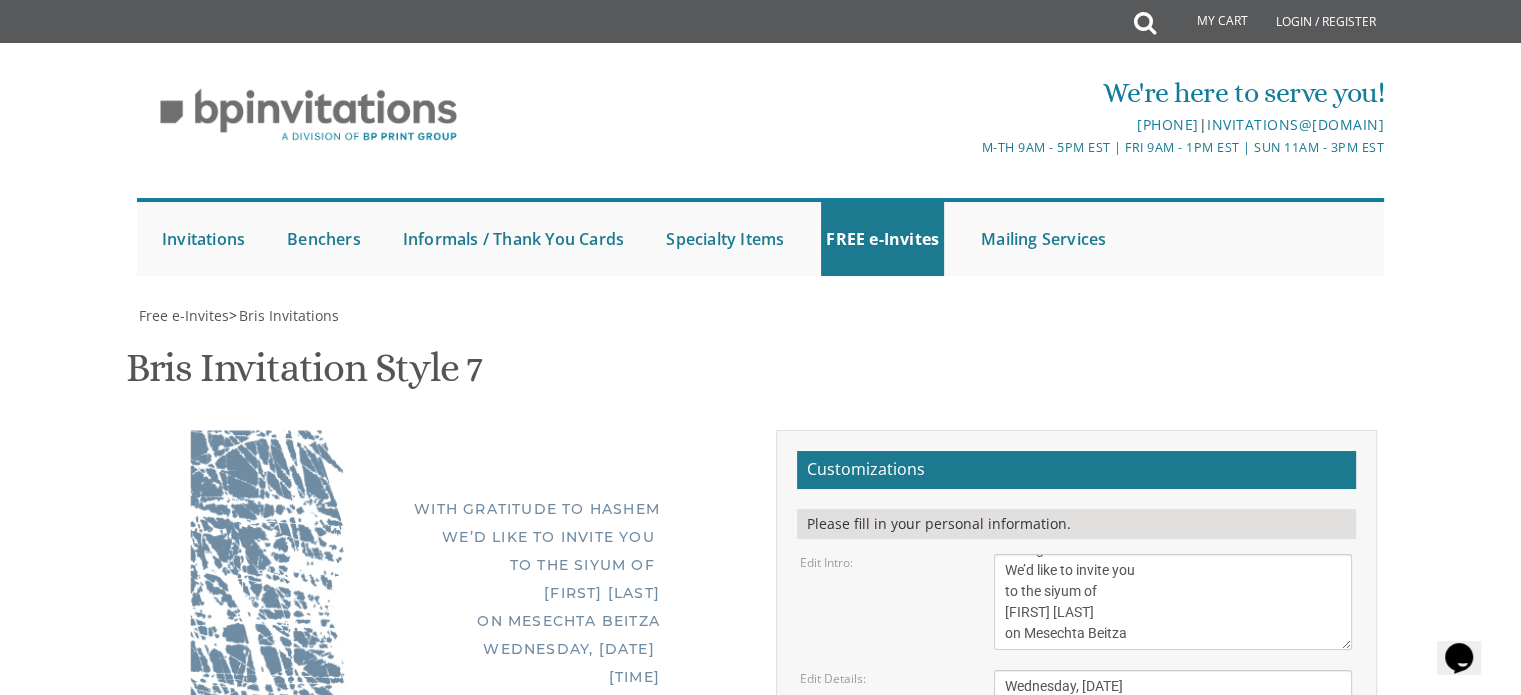 click on "With gratitude to Hashem
We’d like to inform you
of the bris of our dear
son/grandson" at bounding box center [1173, 602] 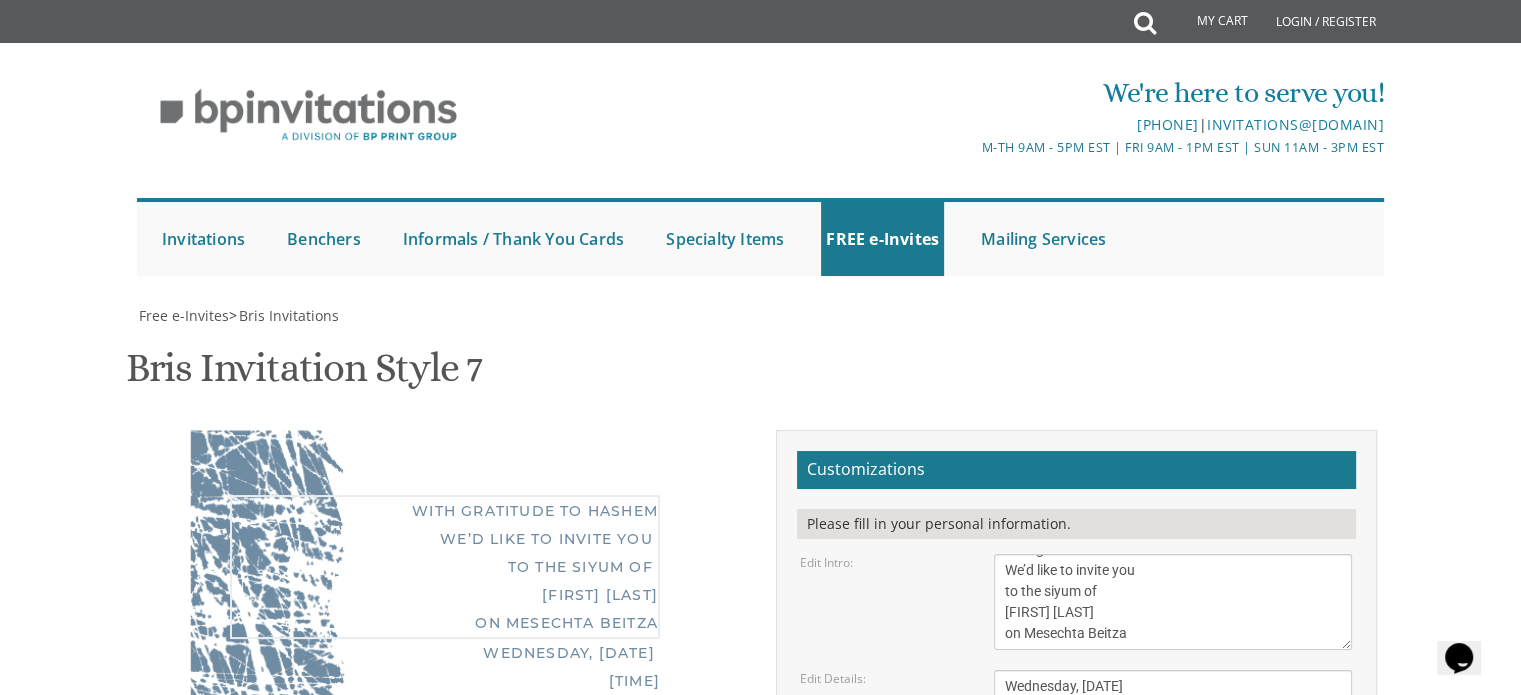 scroll, scrollTop: 56, scrollLeft: 0, axis: vertical 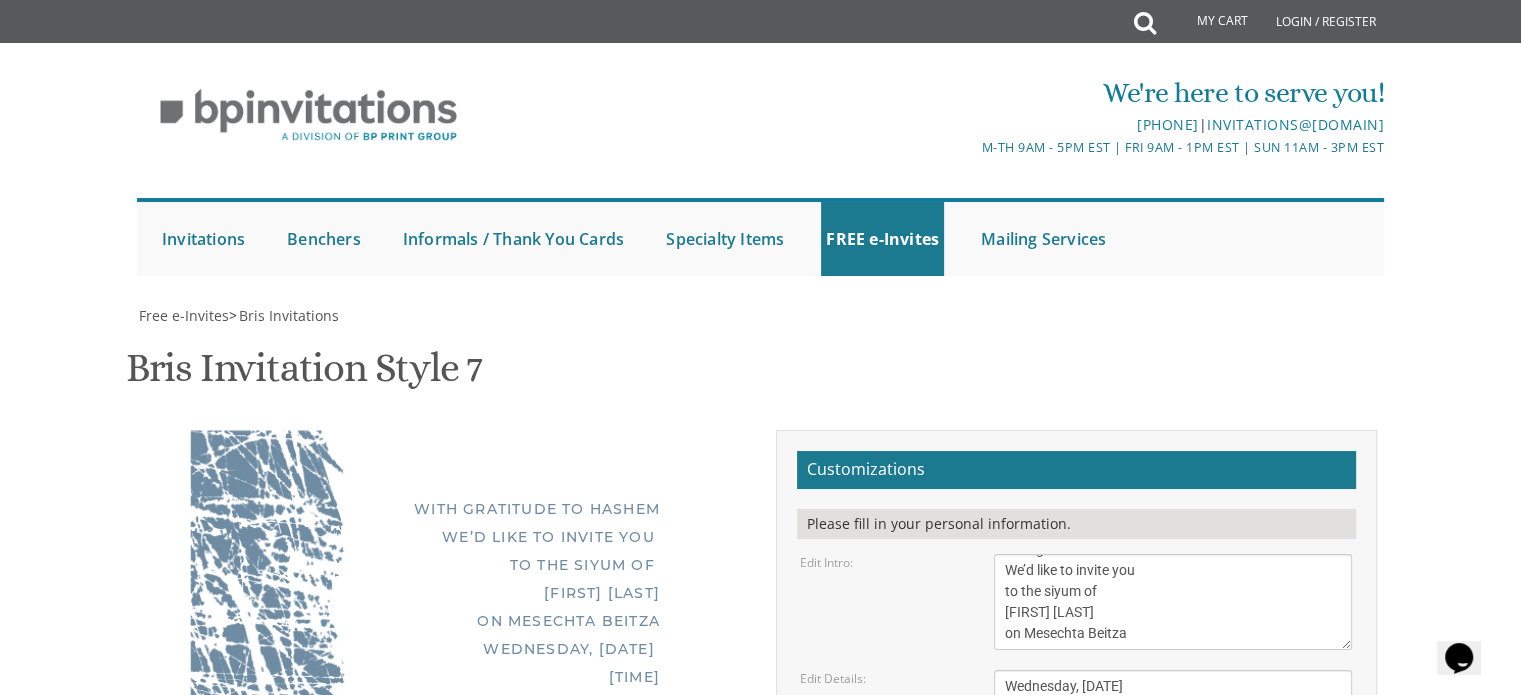 click on "My Cart
Total:
View Cart   Item(s)
Submit
My Cart
Total:
View Cart   Item(s)
Login / Register
|" at bounding box center [760, 839] 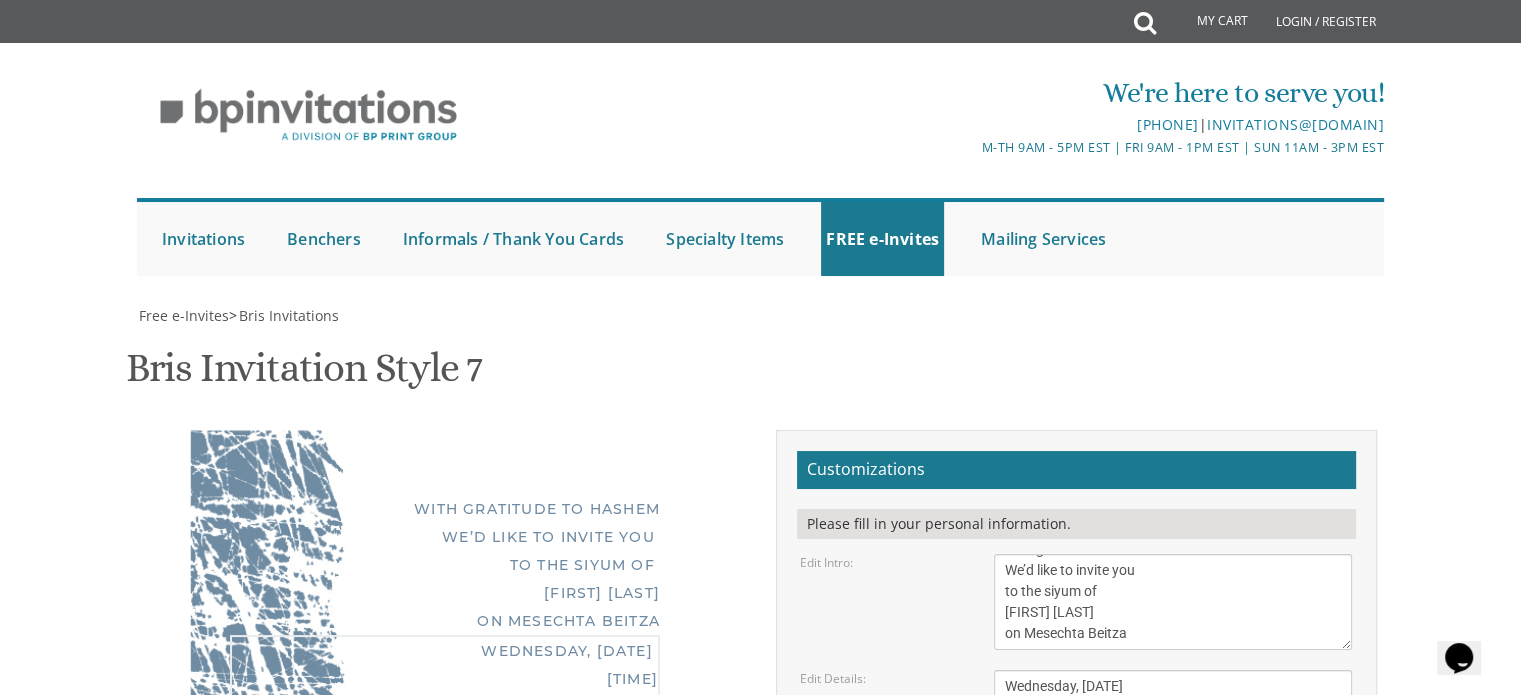 type on "Wednesday, [DATE]
[TIME]
[NUMBER] [STREET]
Men only
Fleishig meal will be served" 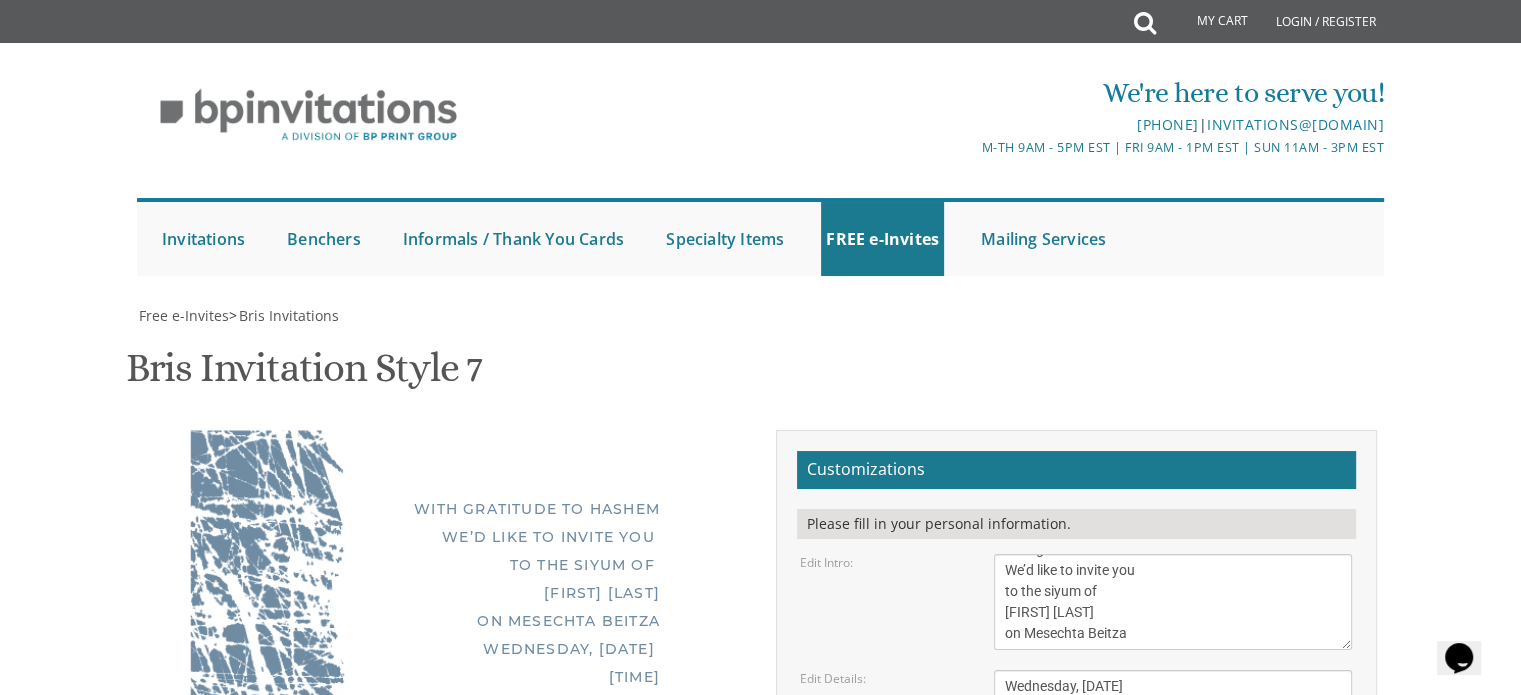 click on "With gratitude to Hashem
We’d like to inform you
of the bris of our dear
son/grandson" at bounding box center [1173, 602] 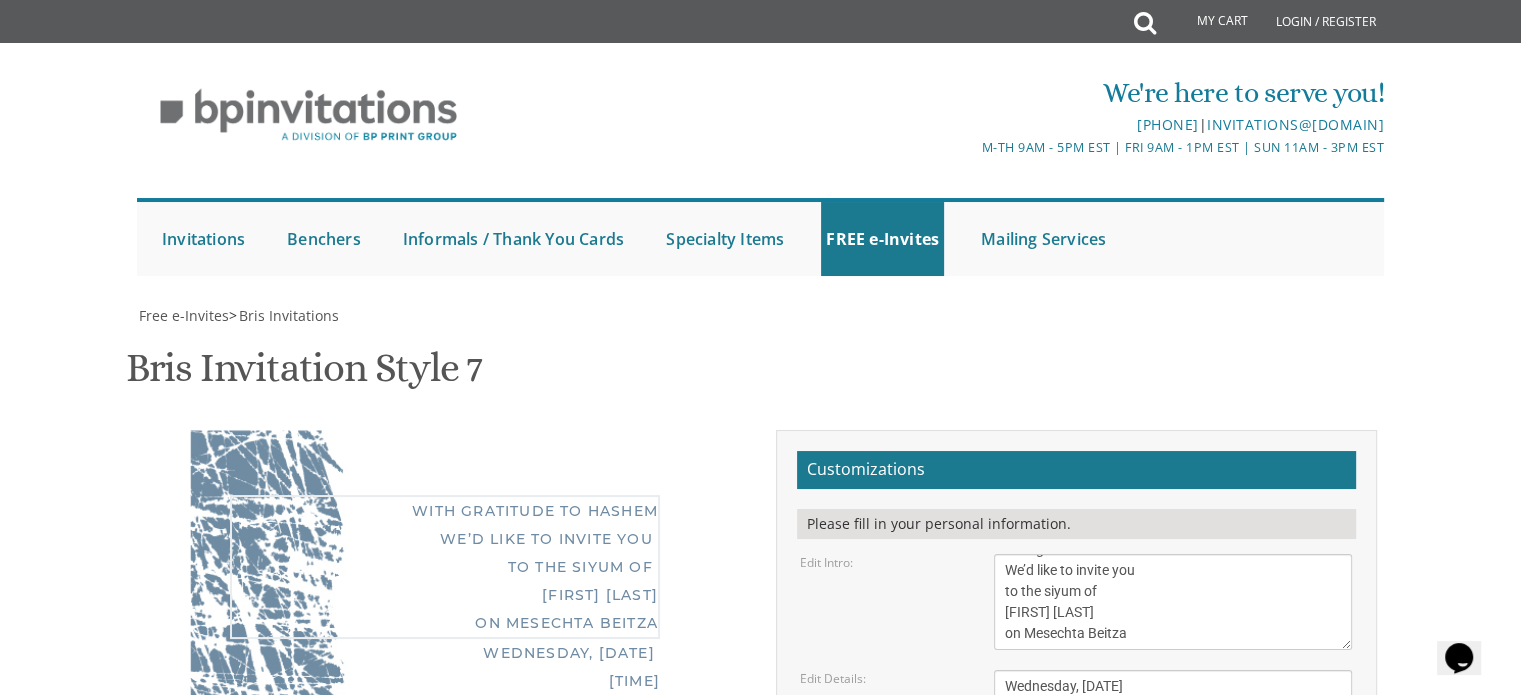 scroll, scrollTop: 20, scrollLeft: 0, axis: vertical 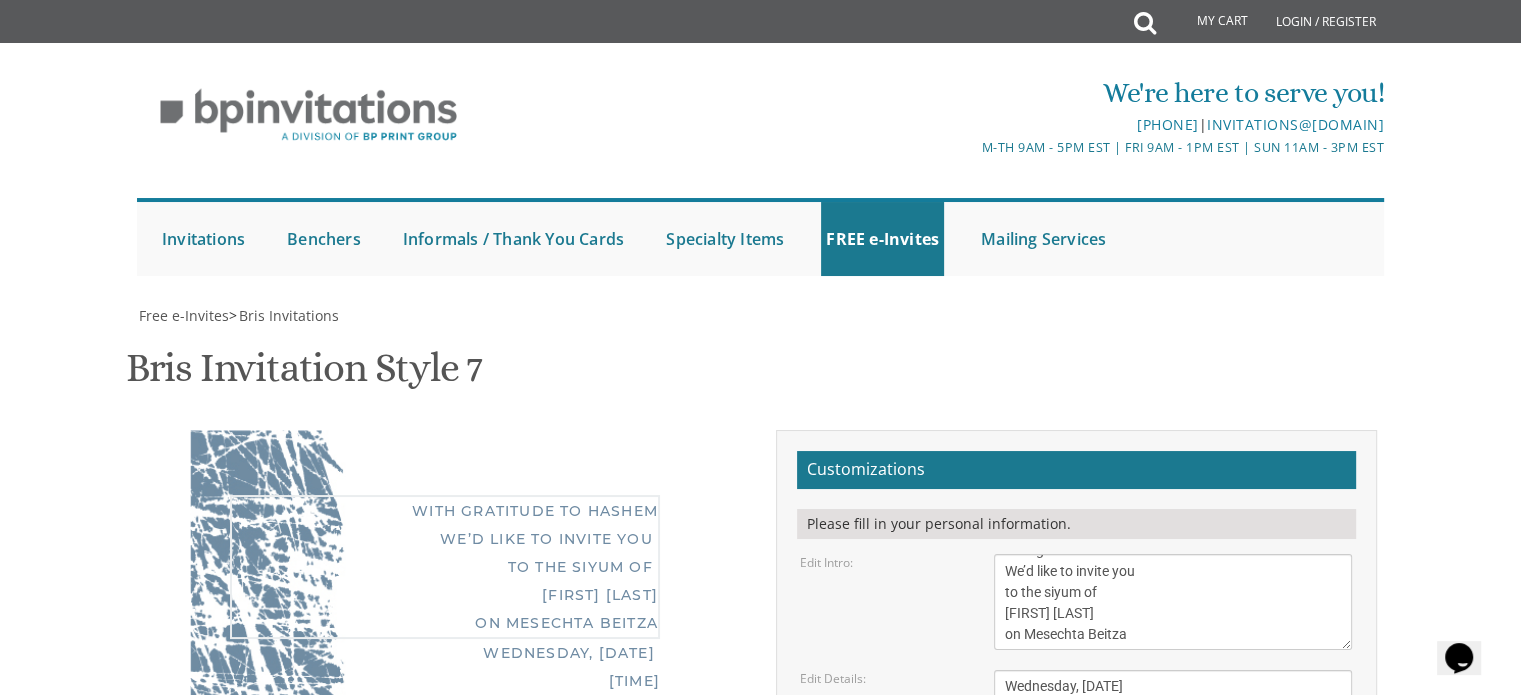 type on "With gratitude to Hashem
We’d like to invite you
to the siyum of
Aharon Cohen
on Mesechta Beitza" 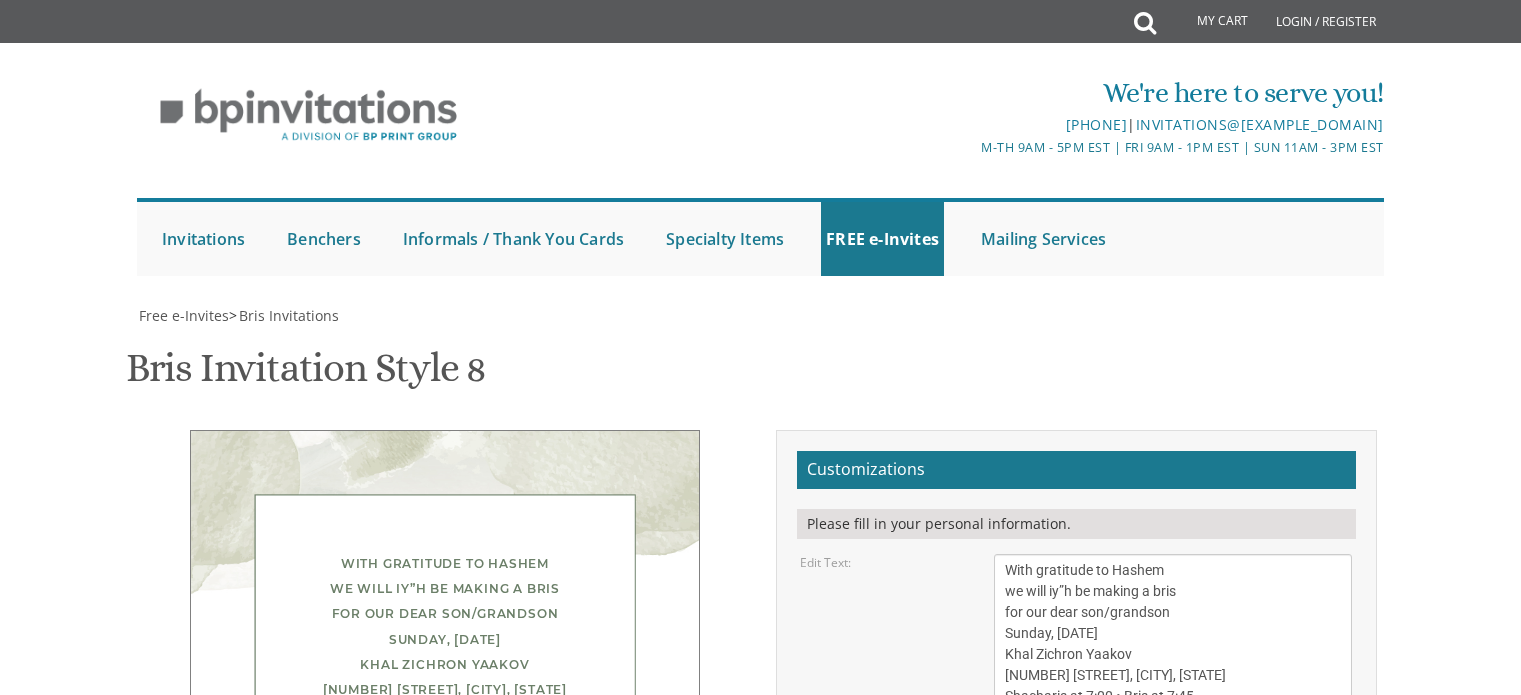 scroll, scrollTop: 0, scrollLeft: 0, axis: both 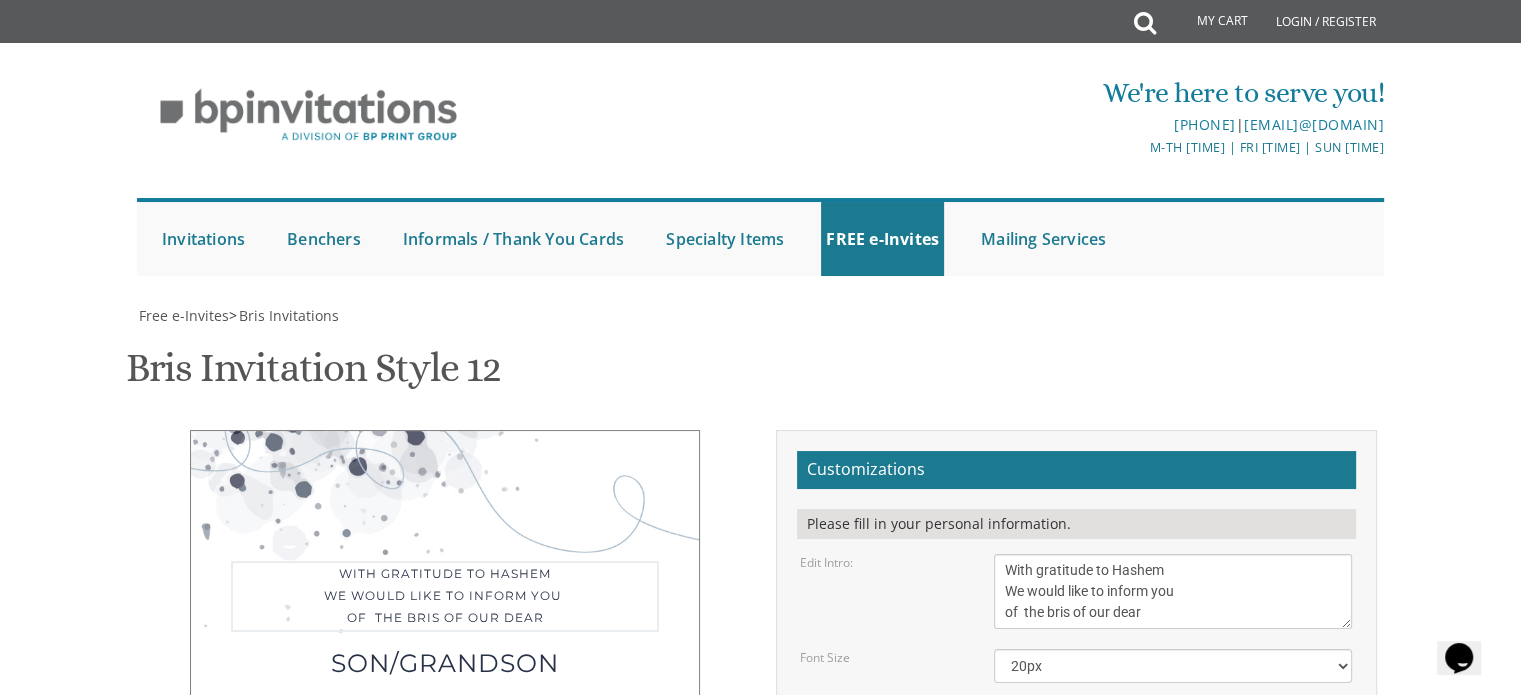click on "Edit Intro:
With gratitude to Hashem
We would like to inform you
of  the bris of our dear" at bounding box center [1076, 591] 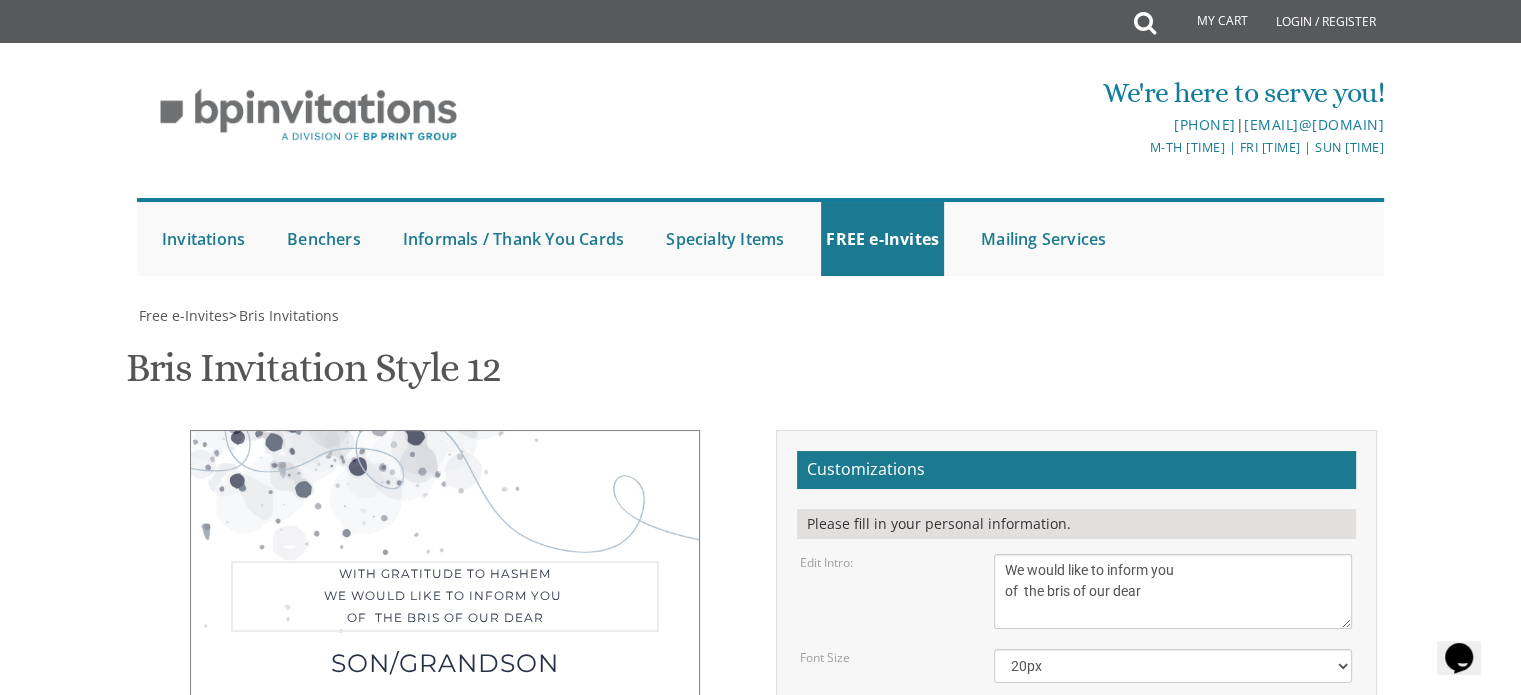 click on "With gratitude to Hashem
We would like to inform you
of  the bris of our dear" at bounding box center [1173, 591] 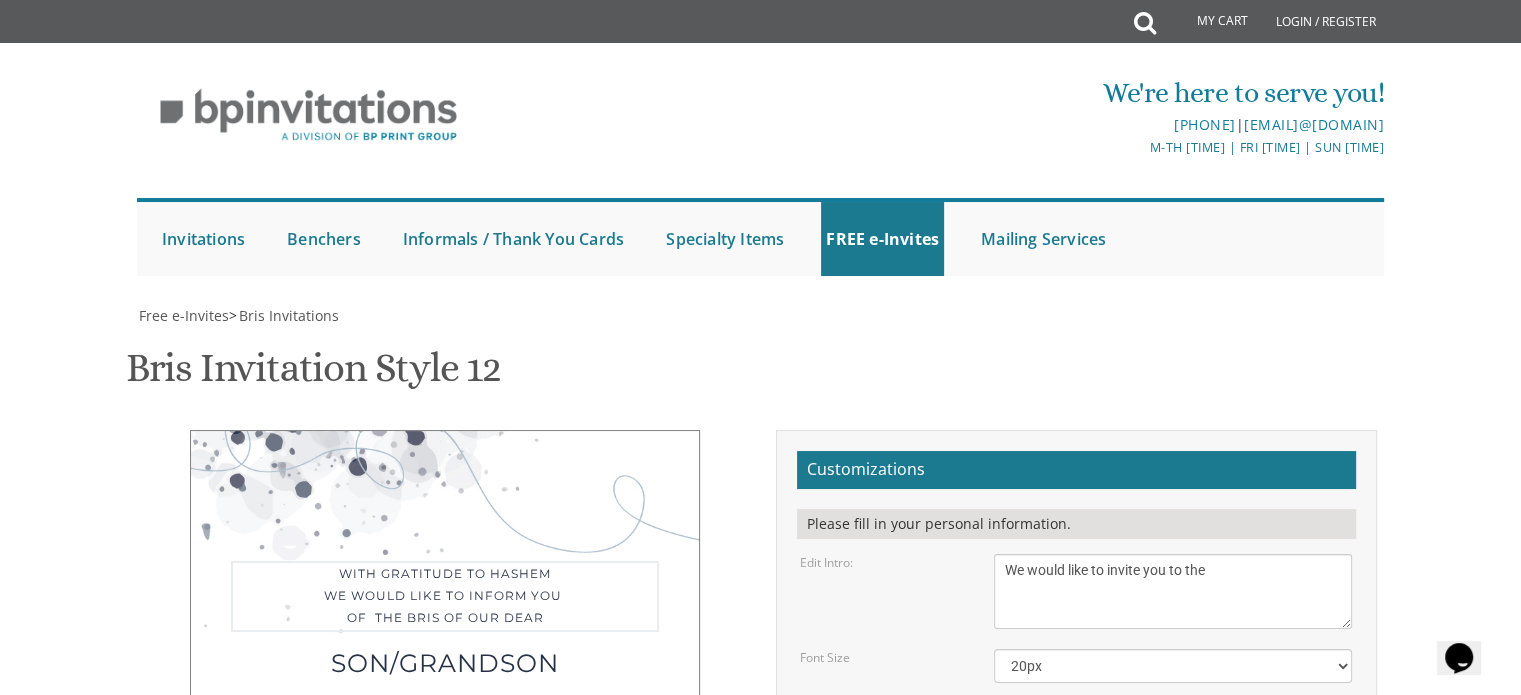 scroll, scrollTop: 200, scrollLeft: 0, axis: vertical 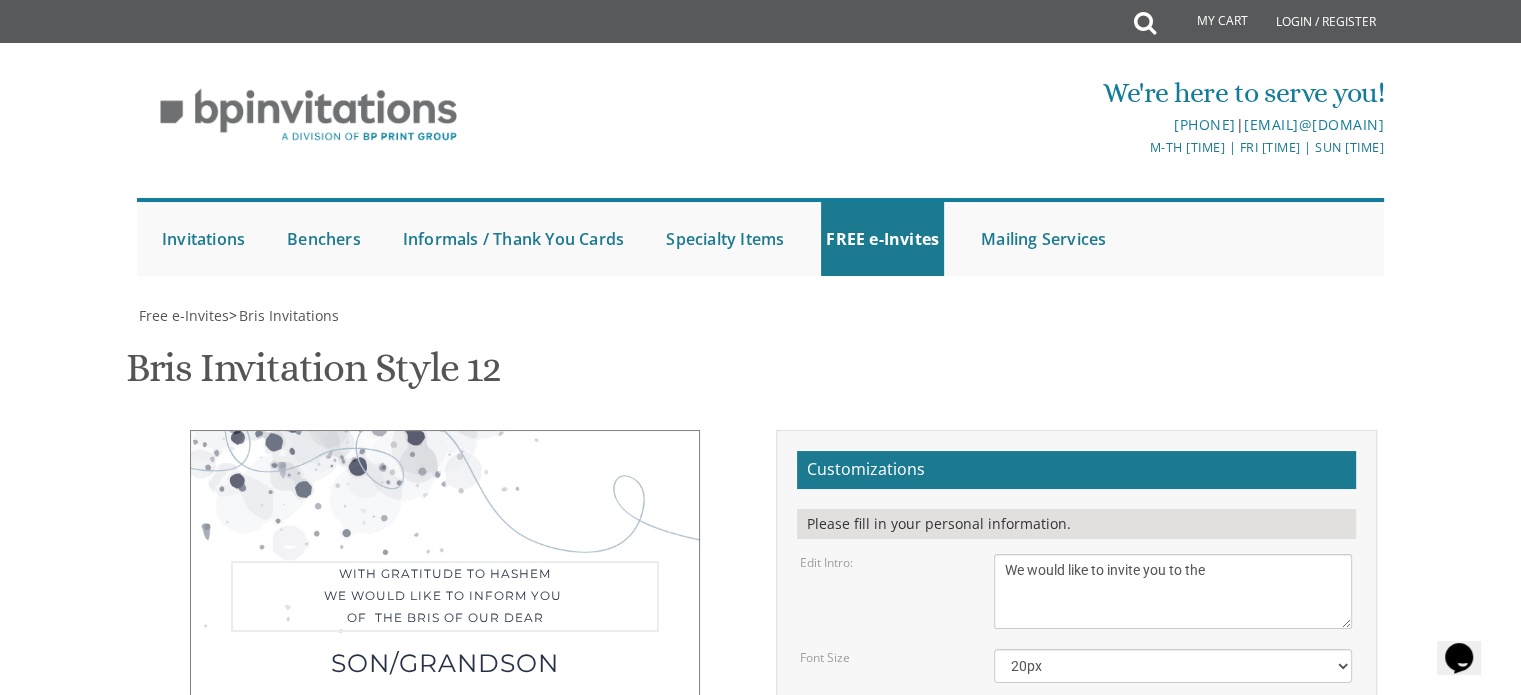 type on "We would like to invite you to the" 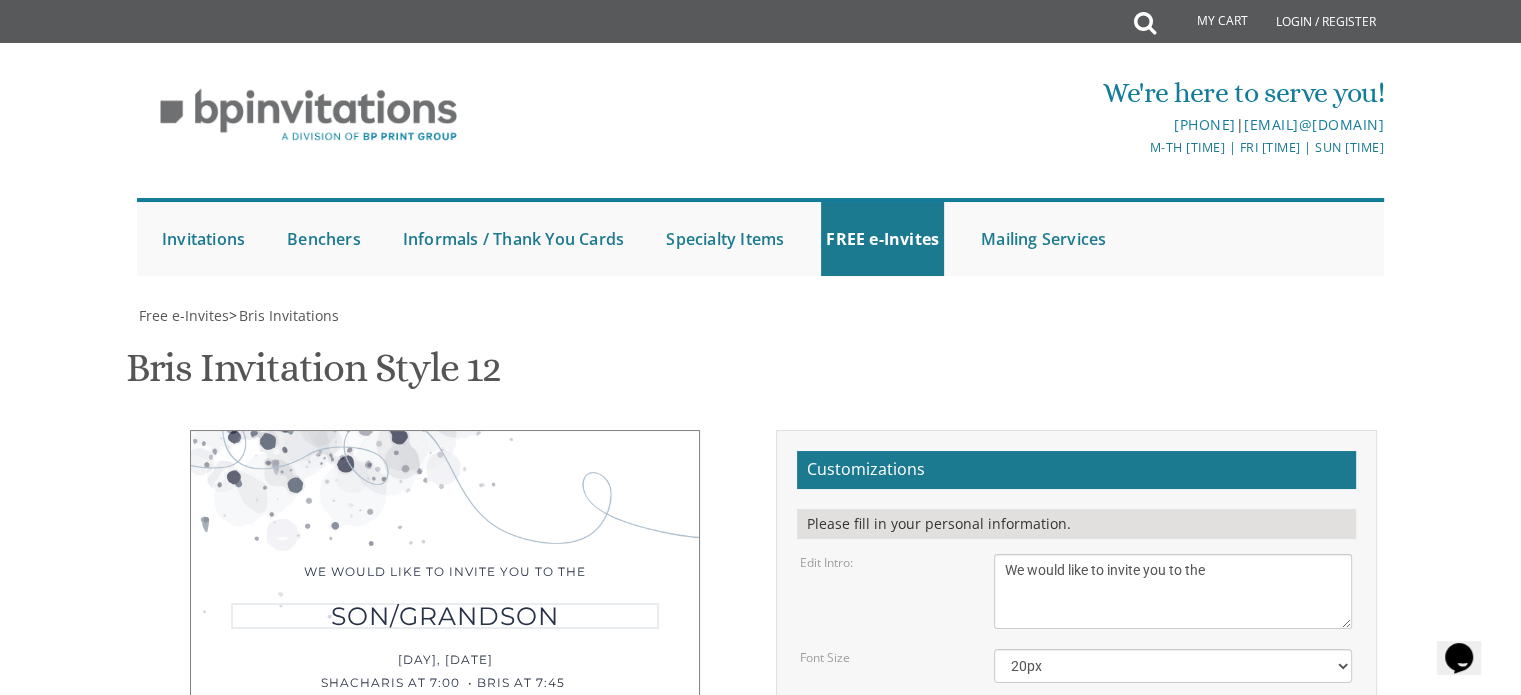drag, startPoint x: 1012, startPoint y: 511, endPoint x: 932, endPoint y: 511, distance: 80 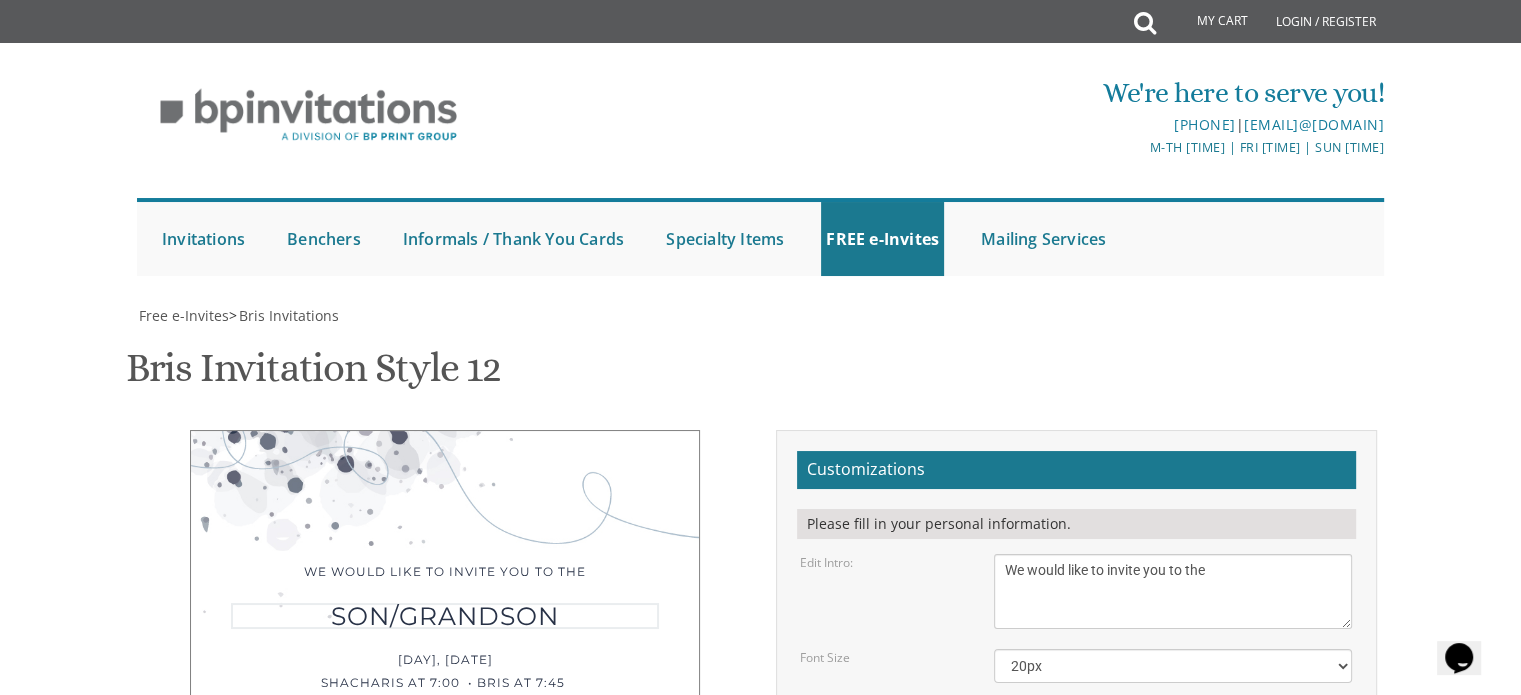 type on "Siyum" 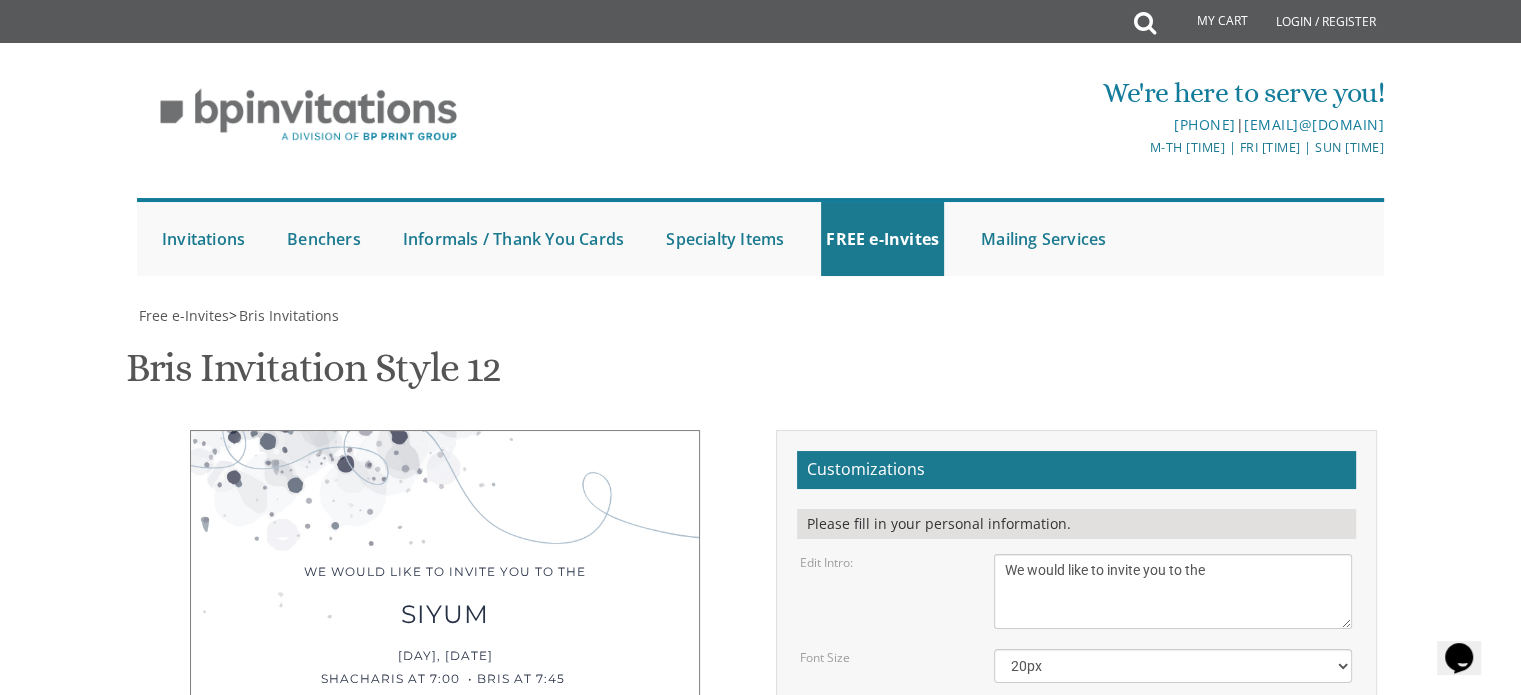 click on "[DAY], [DATE]
Shacharis at 7:00  • Bris at 7:45
Khal Zichron Yaakov
[NUMBER] [STREET], [CITY], [STATE]" at bounding box center [1173, 591] 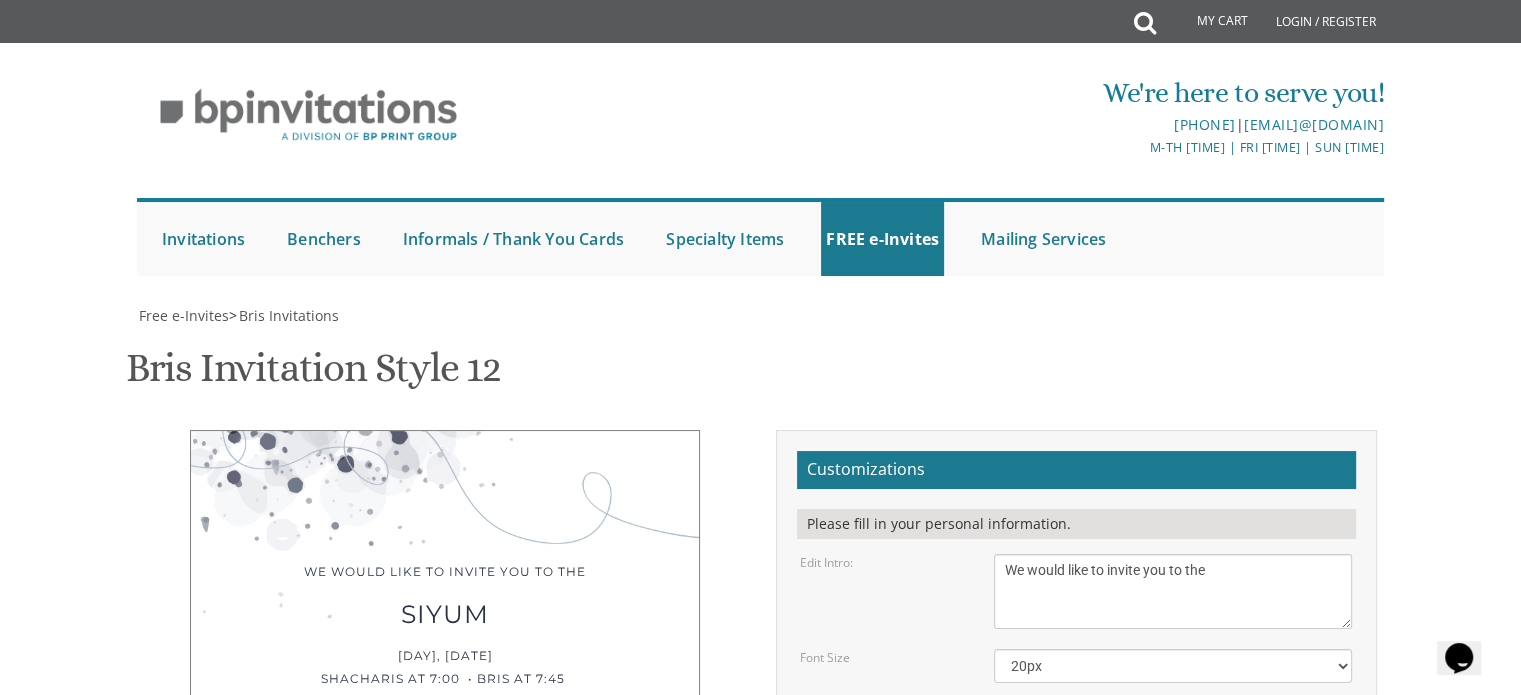 drag, startPoint x: 995, startPoint y: 468, endPoint x: 1040, endPoint y: 478, distance: 46.09772 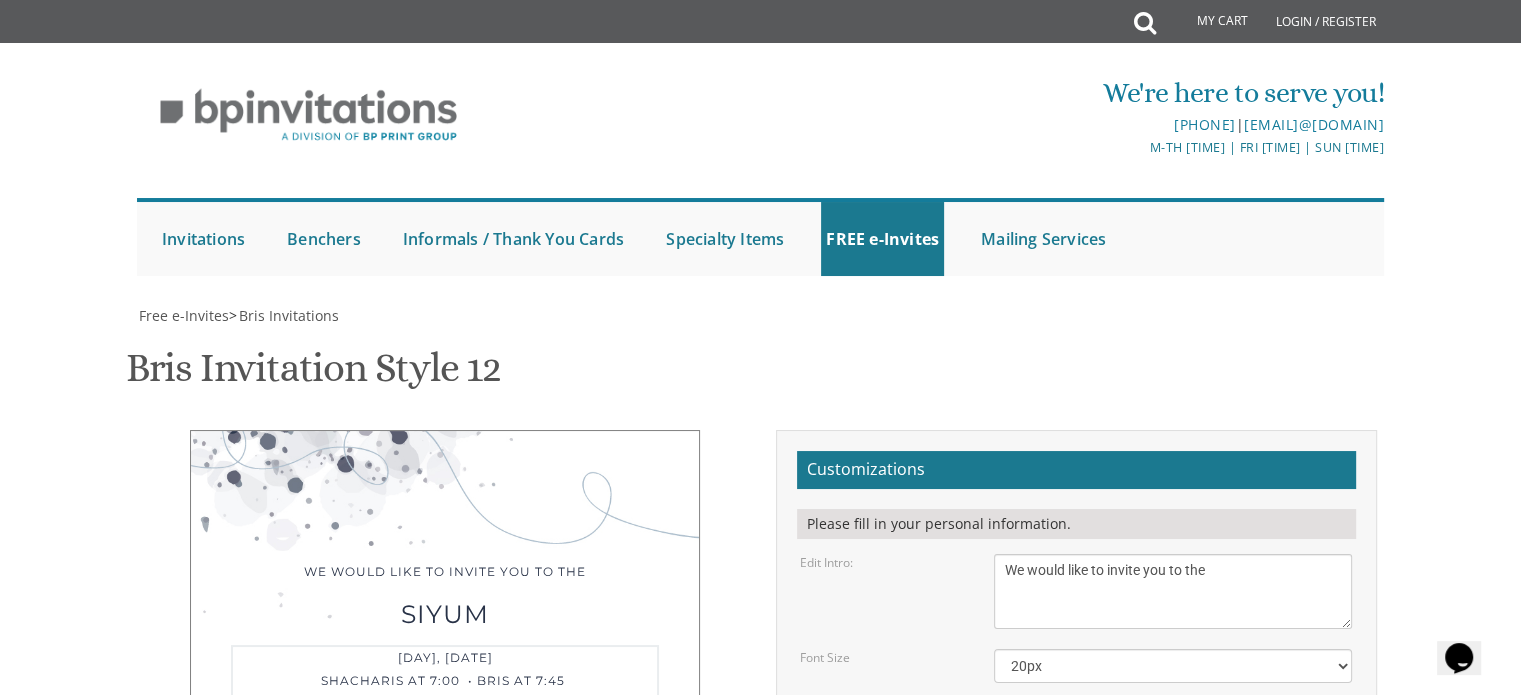 click on "[DAY], [DATE]
Shacharis at 7:00  • Bris at 7:45
Khal Zichron Yaakov
[NUMBER] [STREET], [CITY], [STATE]" at bounding box center (1173, 591) 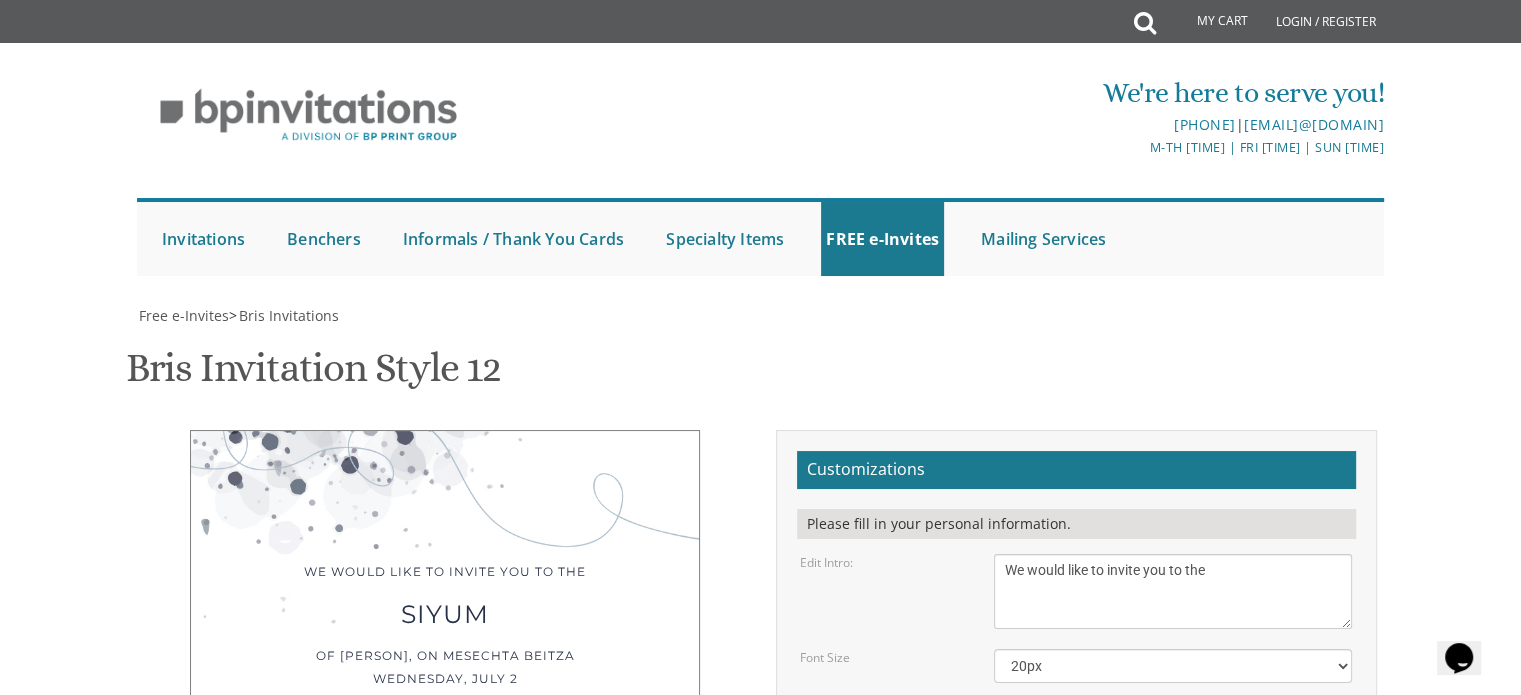 scroll, scrollTop: 20, scrollLeft: 0, axis: vertical 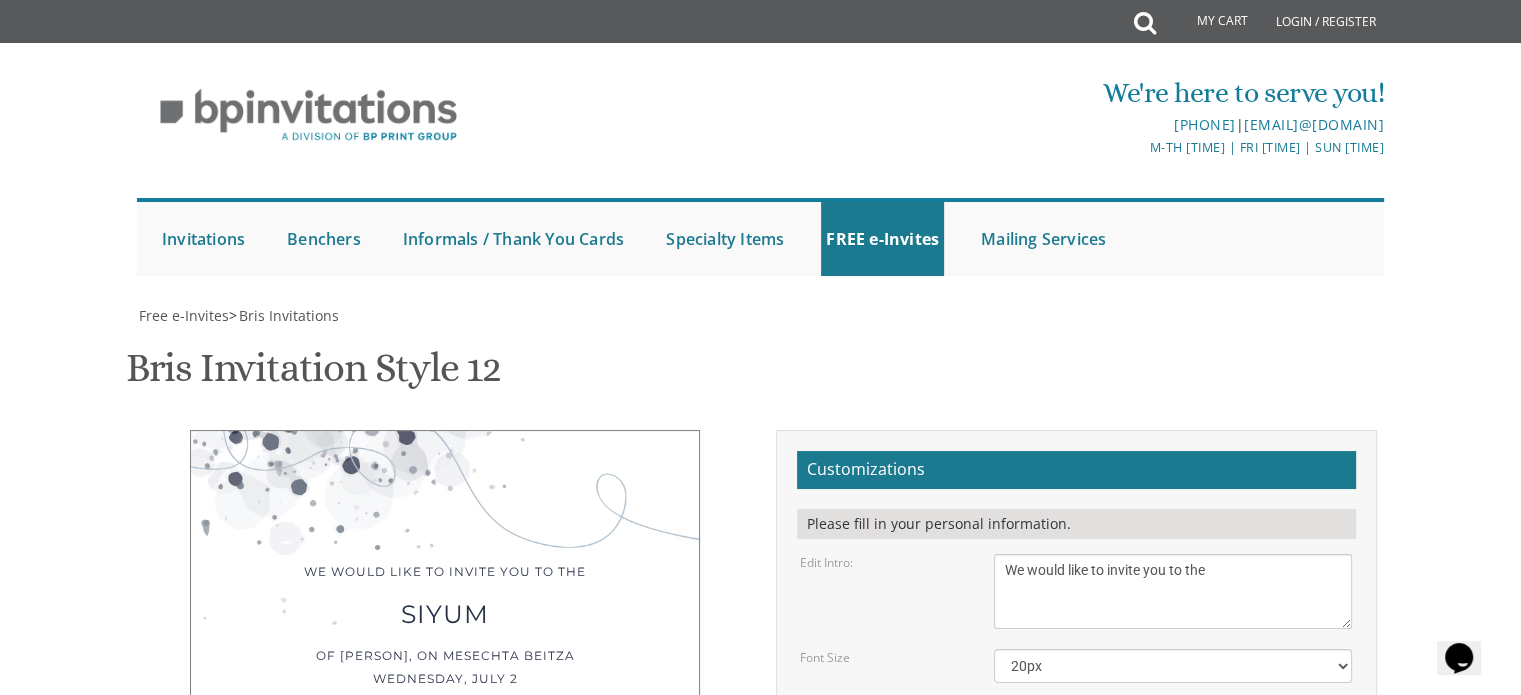 drag, startPoint x: 1139, startPoint y: 363, endPoint x: 901, endPoint y: 341, distance: 239.01465 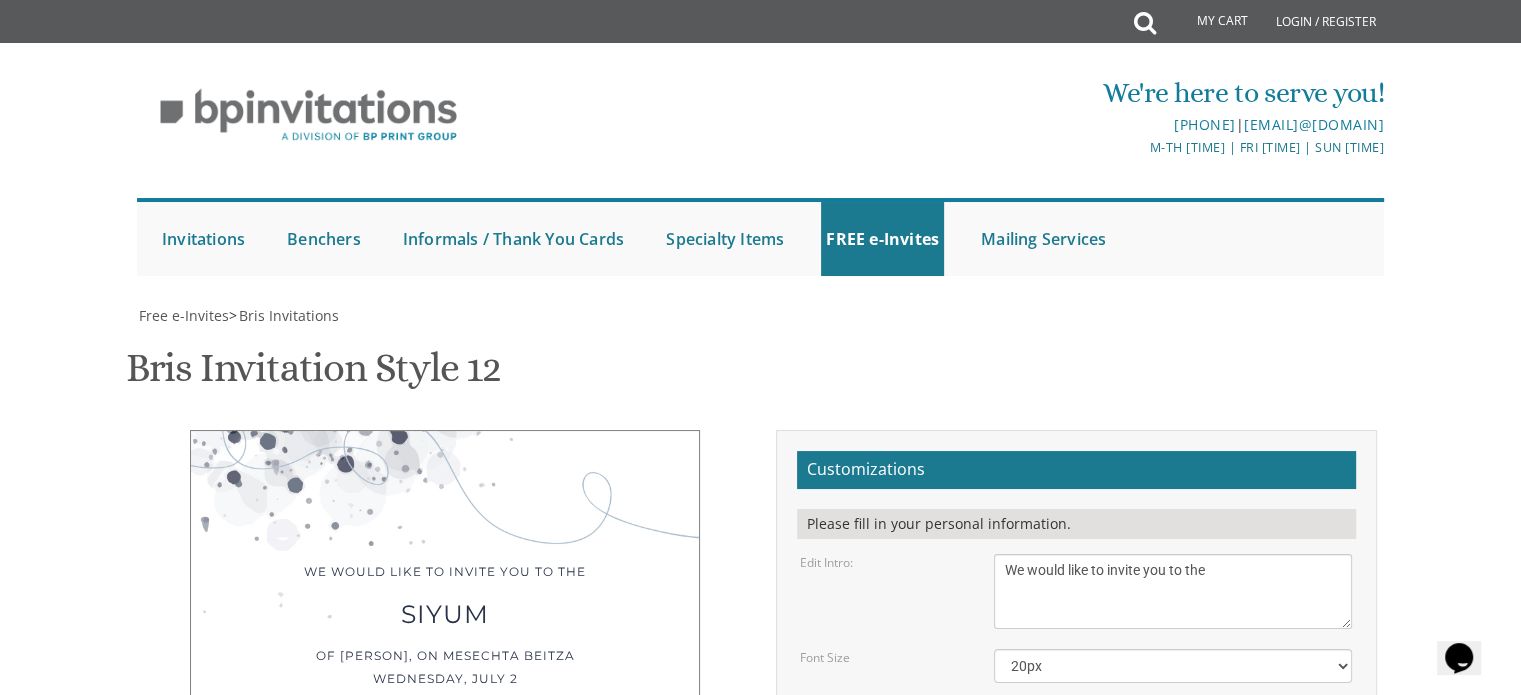scroll, scrollTop: 400, scrollLeft: 0, axis: vertical 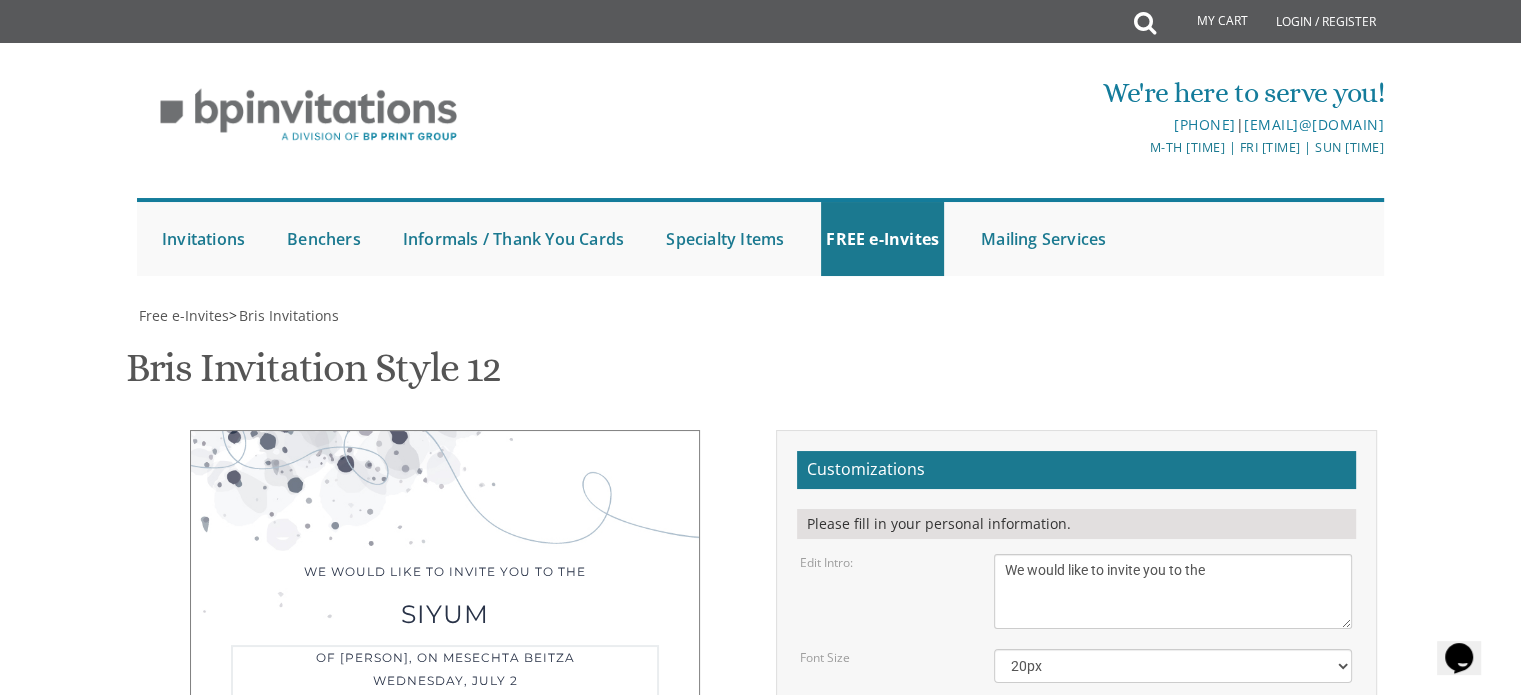 click on "[DAY], [DATE]
Shacharis at 7:00  • Bris at 7:45
Khal Zichron Yaakov
[NUMBER] [STREET], [CITY], [STATE]" at bounding box center [1173, 591] 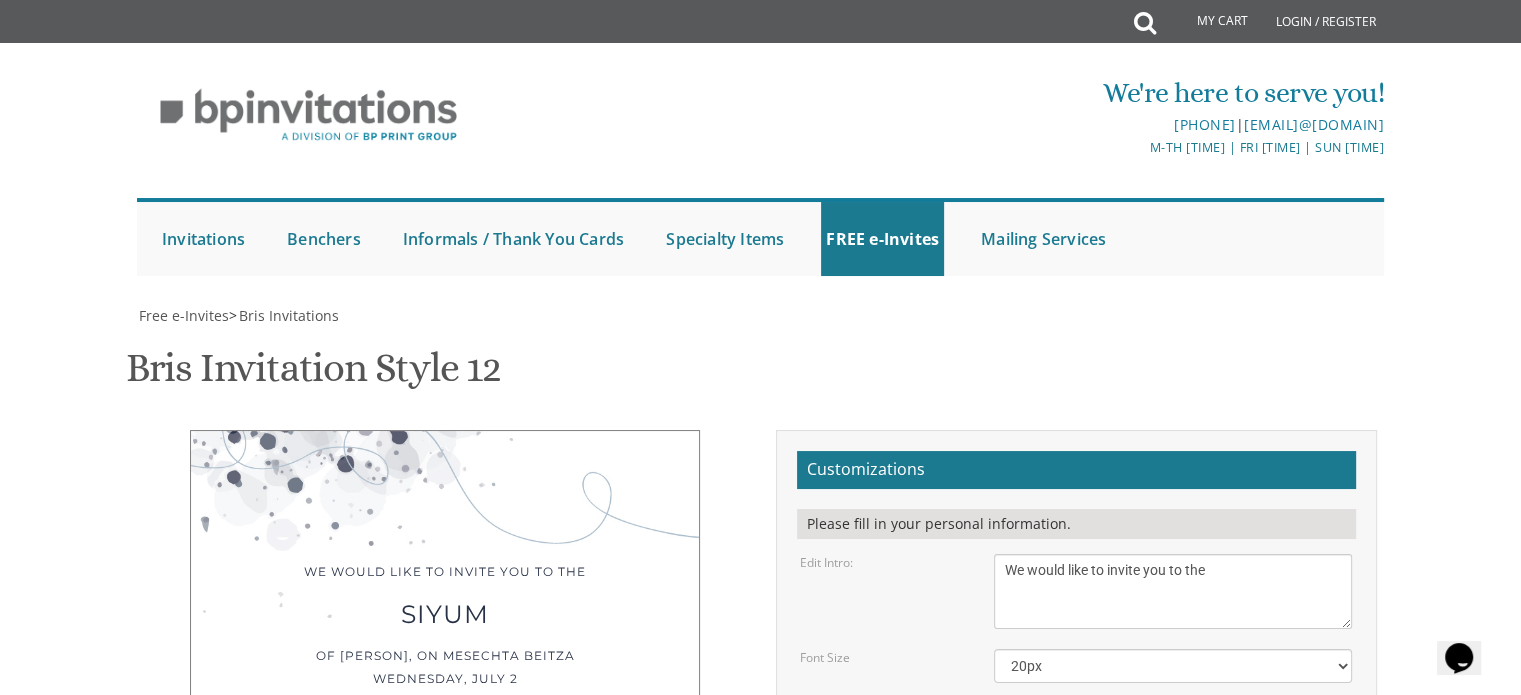 click on "With gratitude to Hashem
We would like to inform you
of  the bris of our dear" at bounding box center (1173, 591) 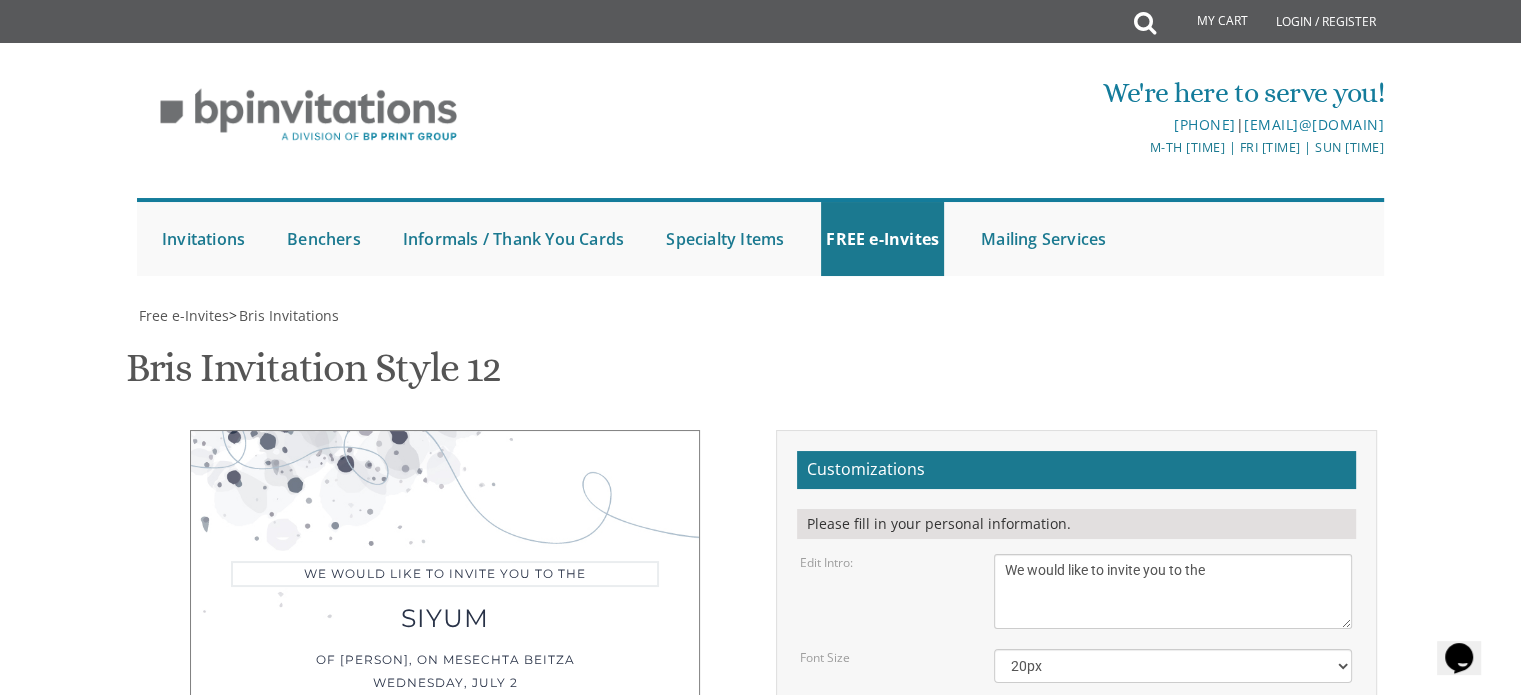 click on "Free e-Invites  >  Bris Invitations
Bris Invitation Style 12  SKU: bris12
We would like to invite you to the
Siyum
Of [PERSON], on Mesechta Beitza
Wednesday, July 2
4 Negba Street
8:45 PM • Men only
Fleishig meal will be served
Customizations Edit Intro:   Font Size 20px" at bounding box center (761, 1014) 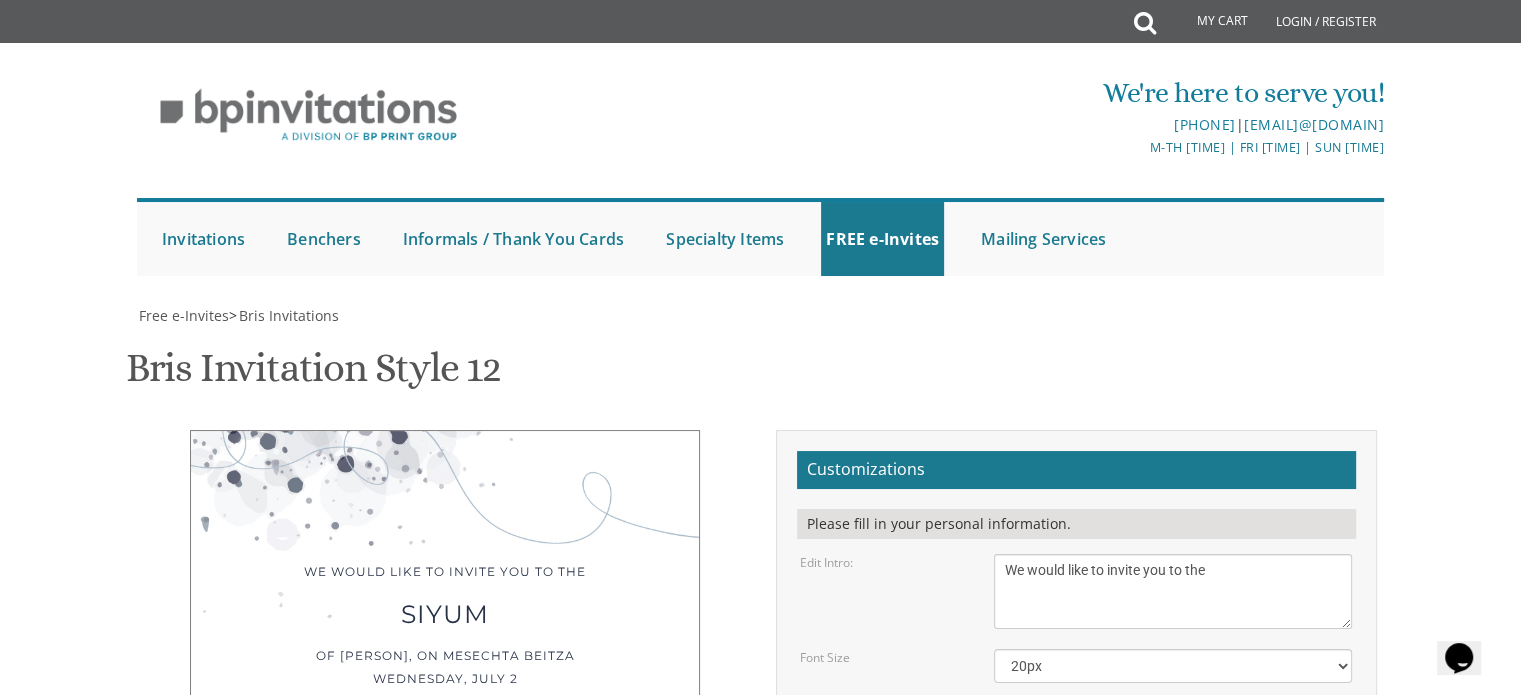 click on "My Cart
Total:
View Cart   Item(s)
Submit
My Cart
Total:
View Cart   Item(s)
Login / Register
|" at bounding box center [760, 861] 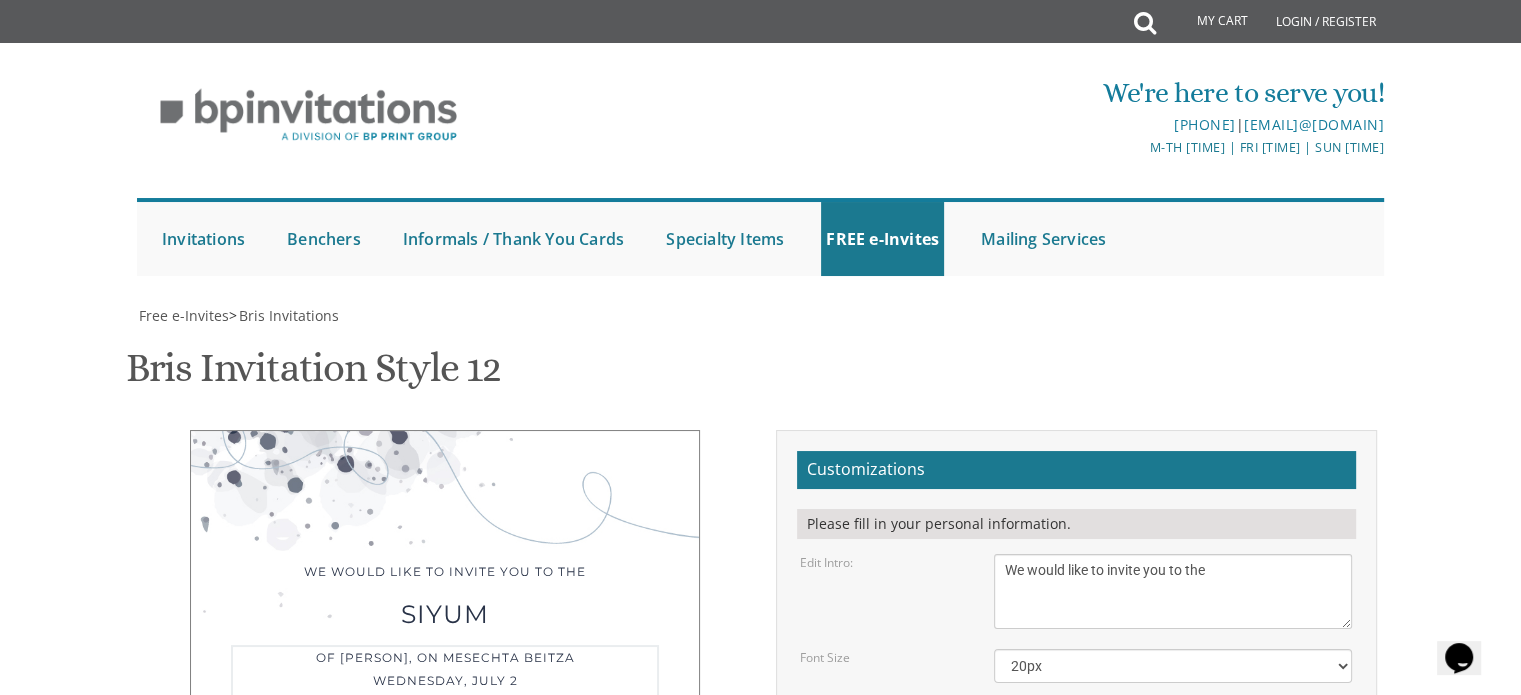click on "[DAY], [DATE]
Shacharis at 7:00  • Bris at 7:45
Khal Zichron Yaakov
[NUMBER] [STREET], [CITY], [STATE]" at bounding box center (1173, 591) 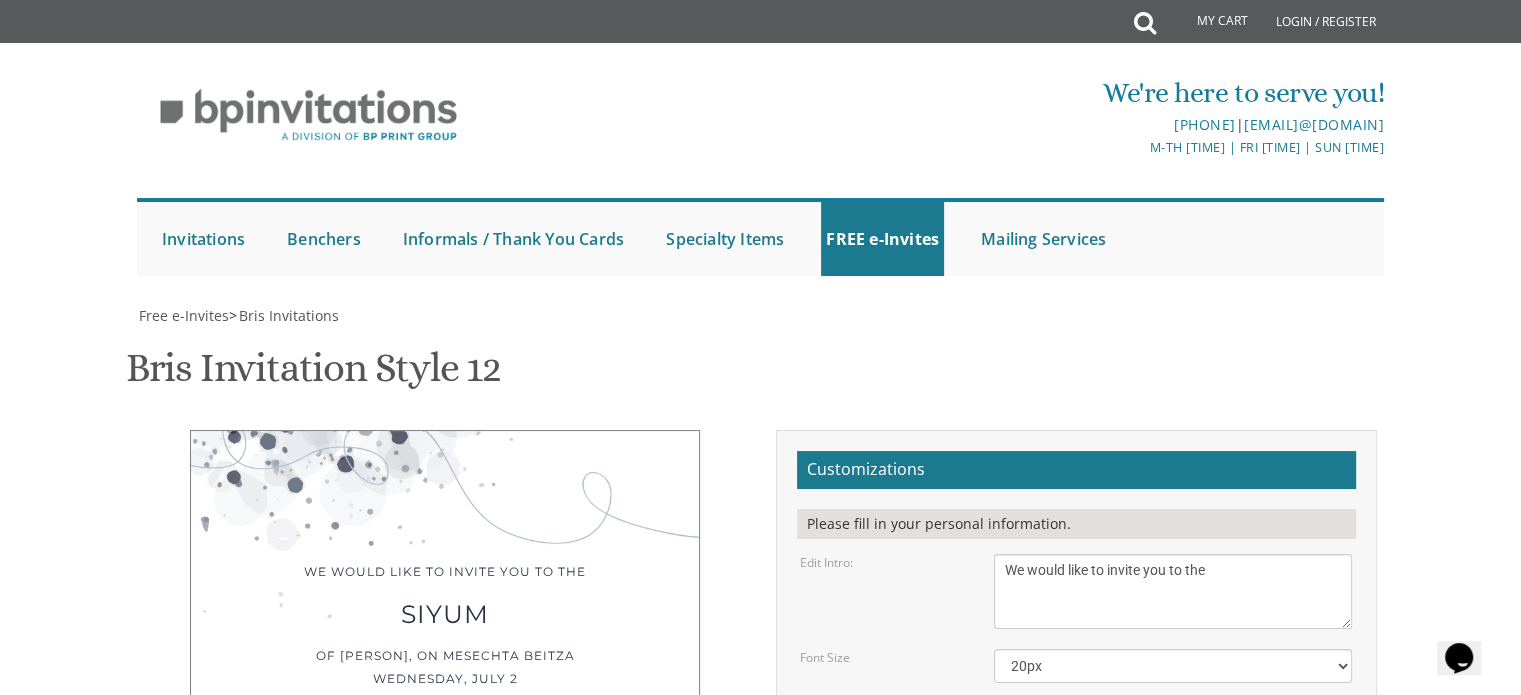 scroll, scrollTop: 600, scrollLeft: 0, axis: vertical 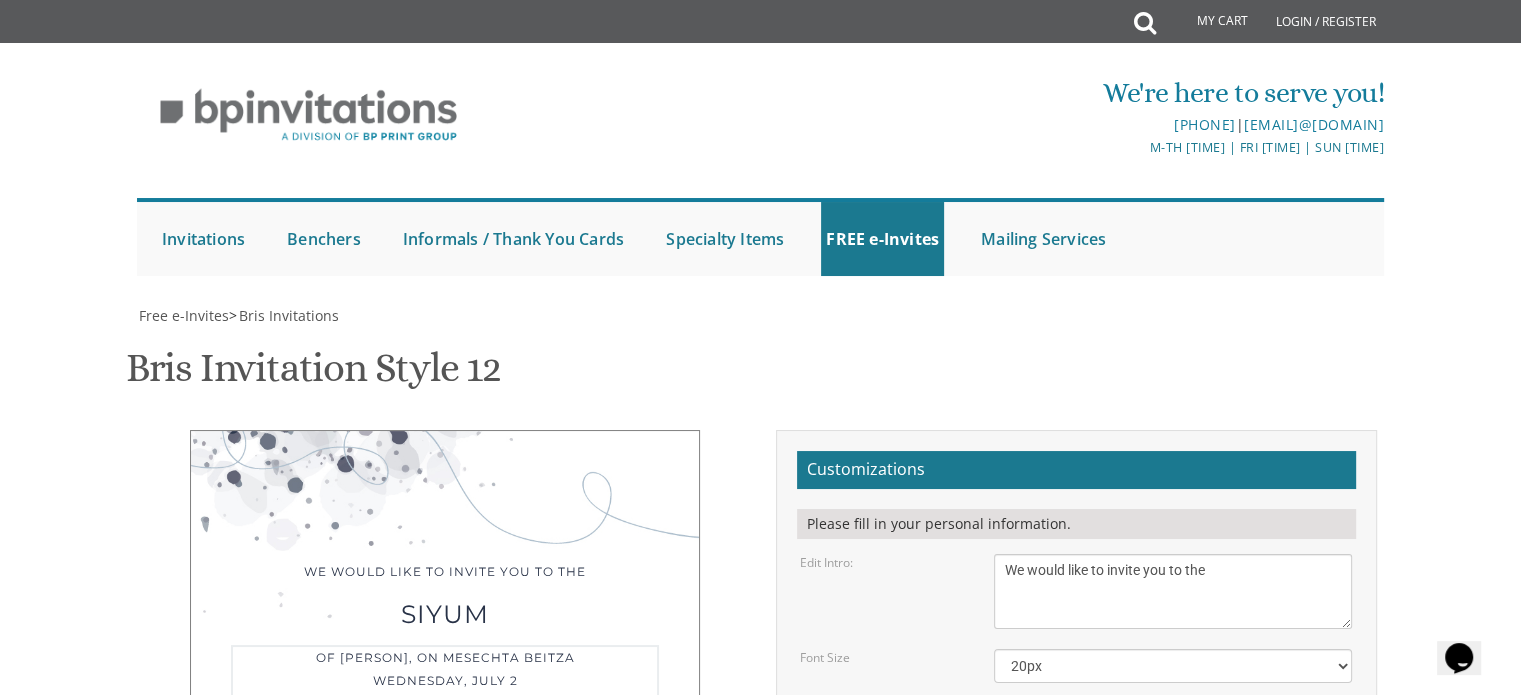 click on "[DAY], [DATE]
Shacharis at 7:00  • Bris at 7:45
Khal Zichron Yaakov
[NUMBER] [STREET], [CITY], [STATE]" at bounding box center [1173, 591] 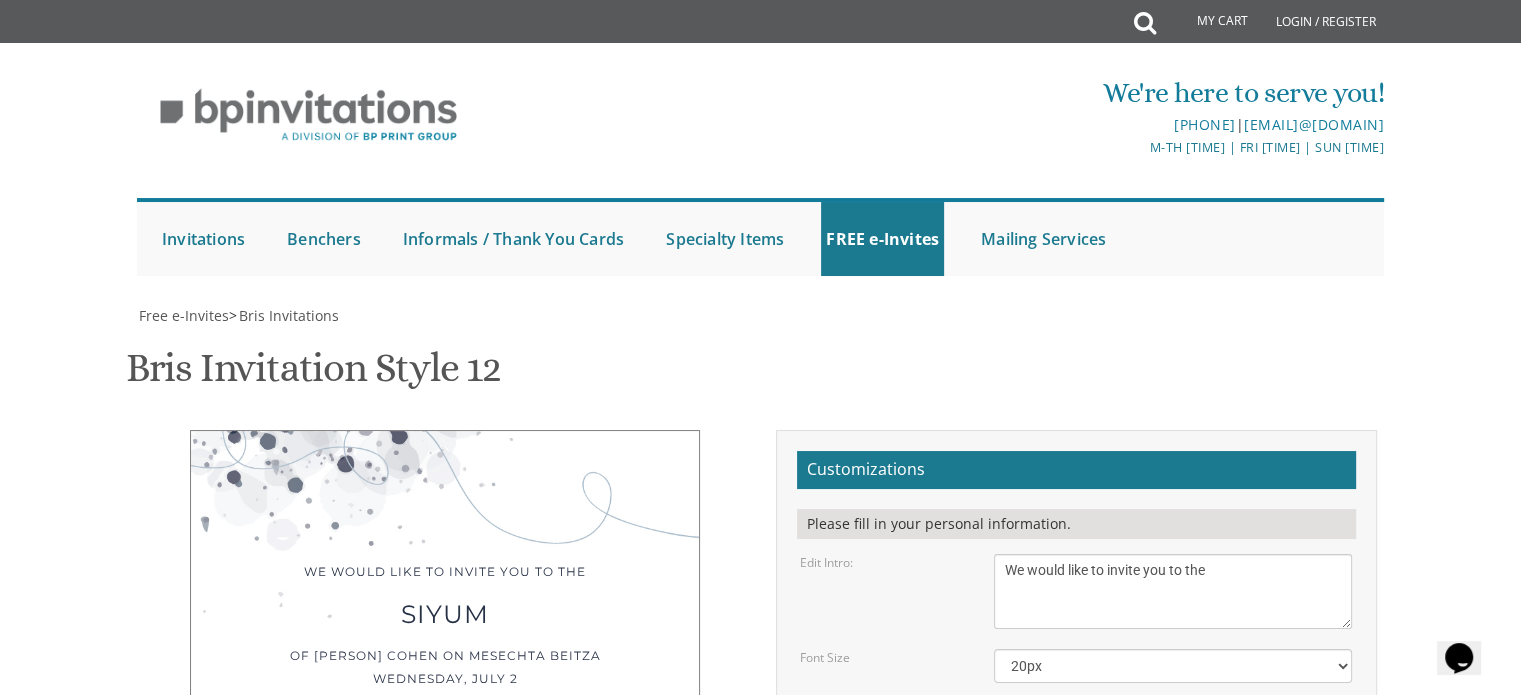 scroll, scrollTop: 0, scrollLeft: 0, axis: both 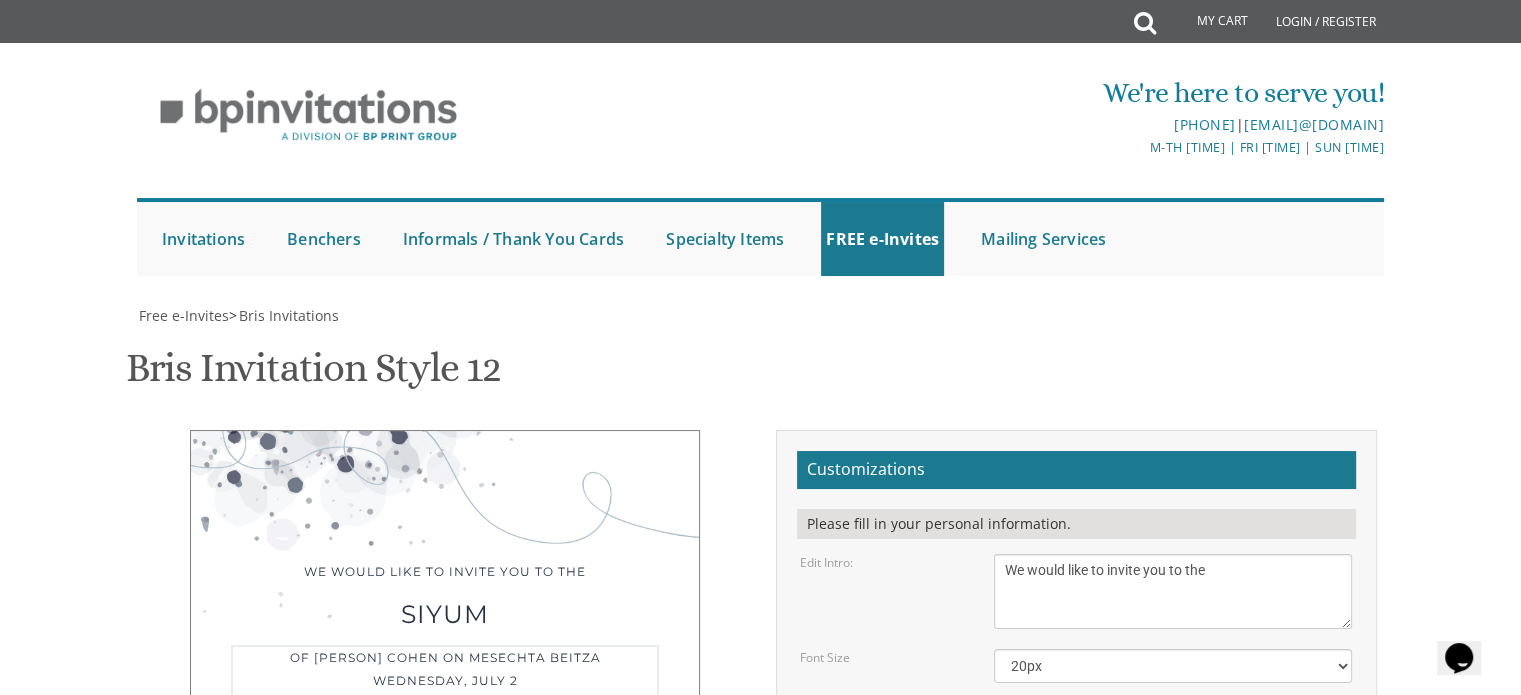 drag, startPoint x: 1068, startPoint y: 510, endPoint x: 1080, endPoint y: 511, distance: 12.0415945 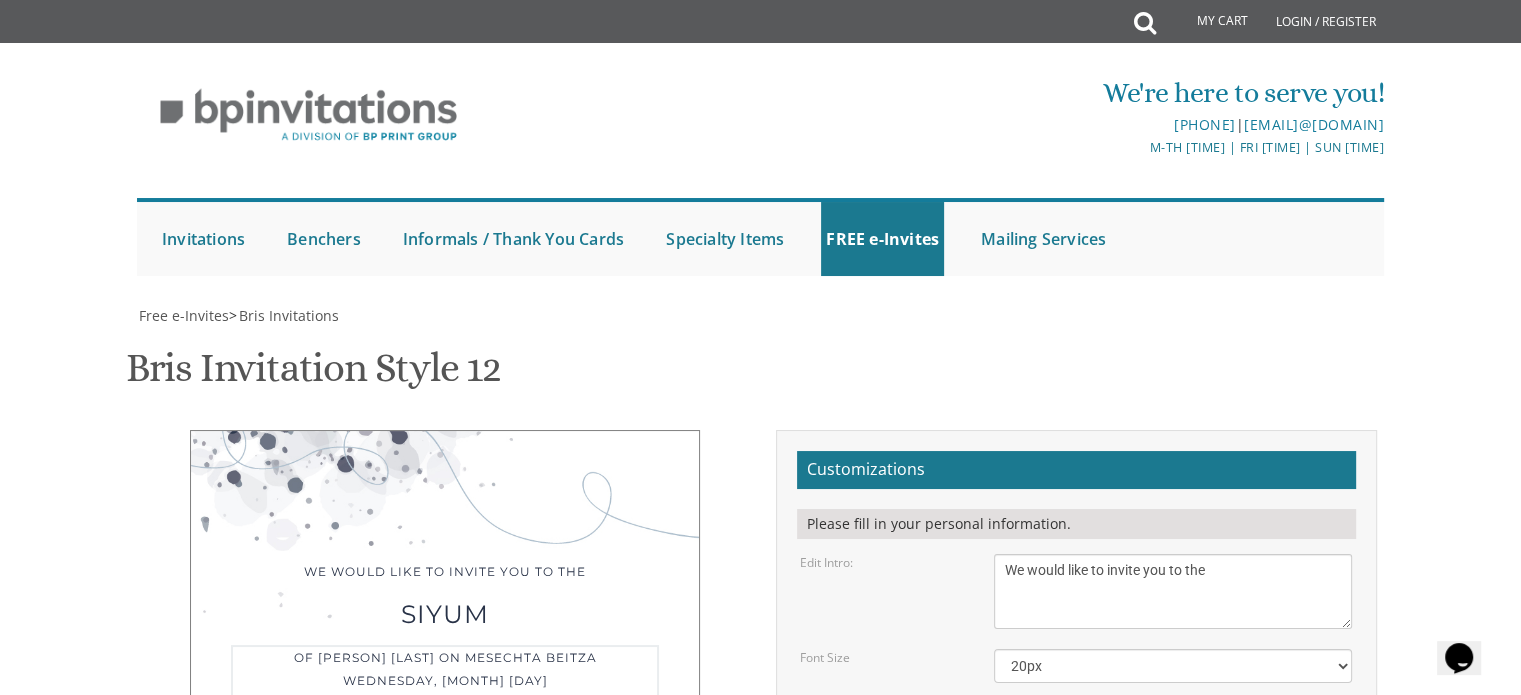 drag, startPoint x: 1139, startPoint y: 449, endPoint x: 1267, endPoint y: 453, distance: 128.06248 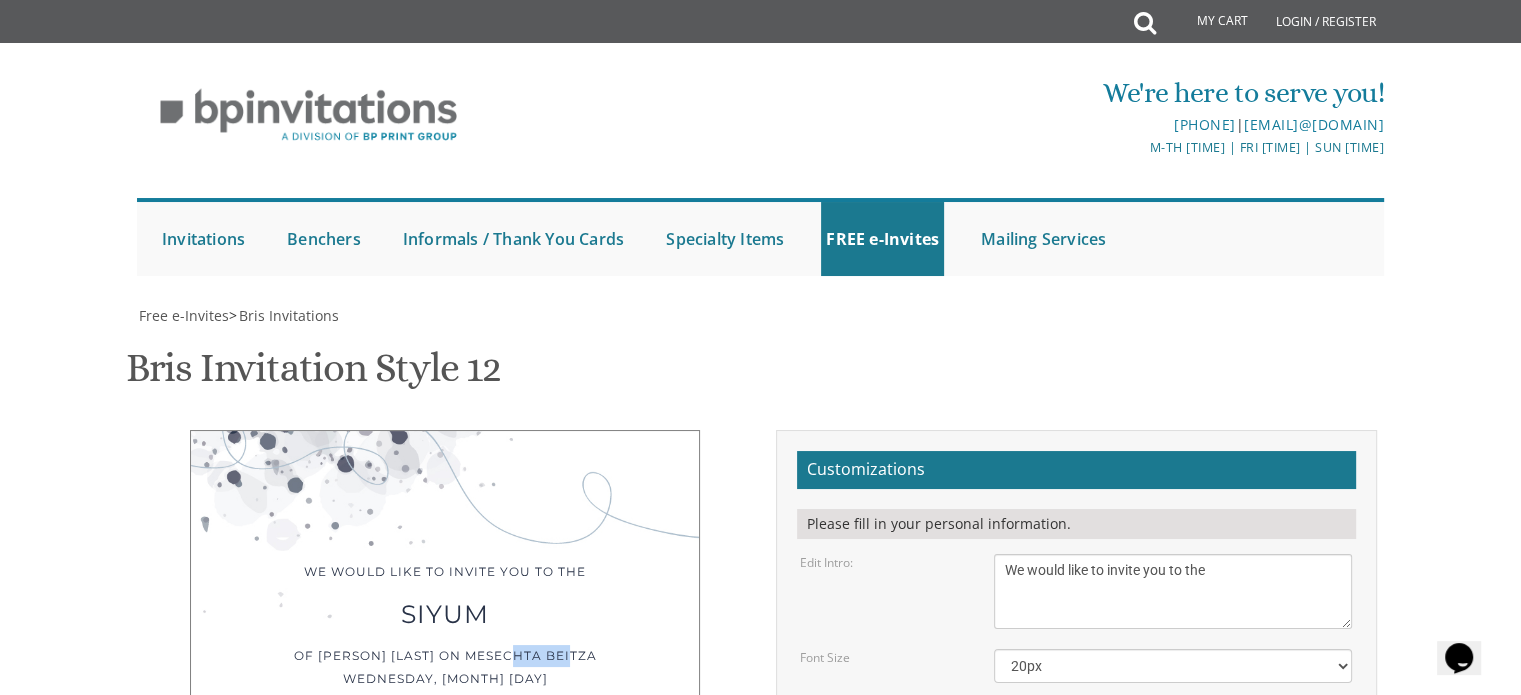 drag, startPoint x: 541, startPoint y: 333, endPoint x: 602, endPoint y: 336, distance: 61.073727 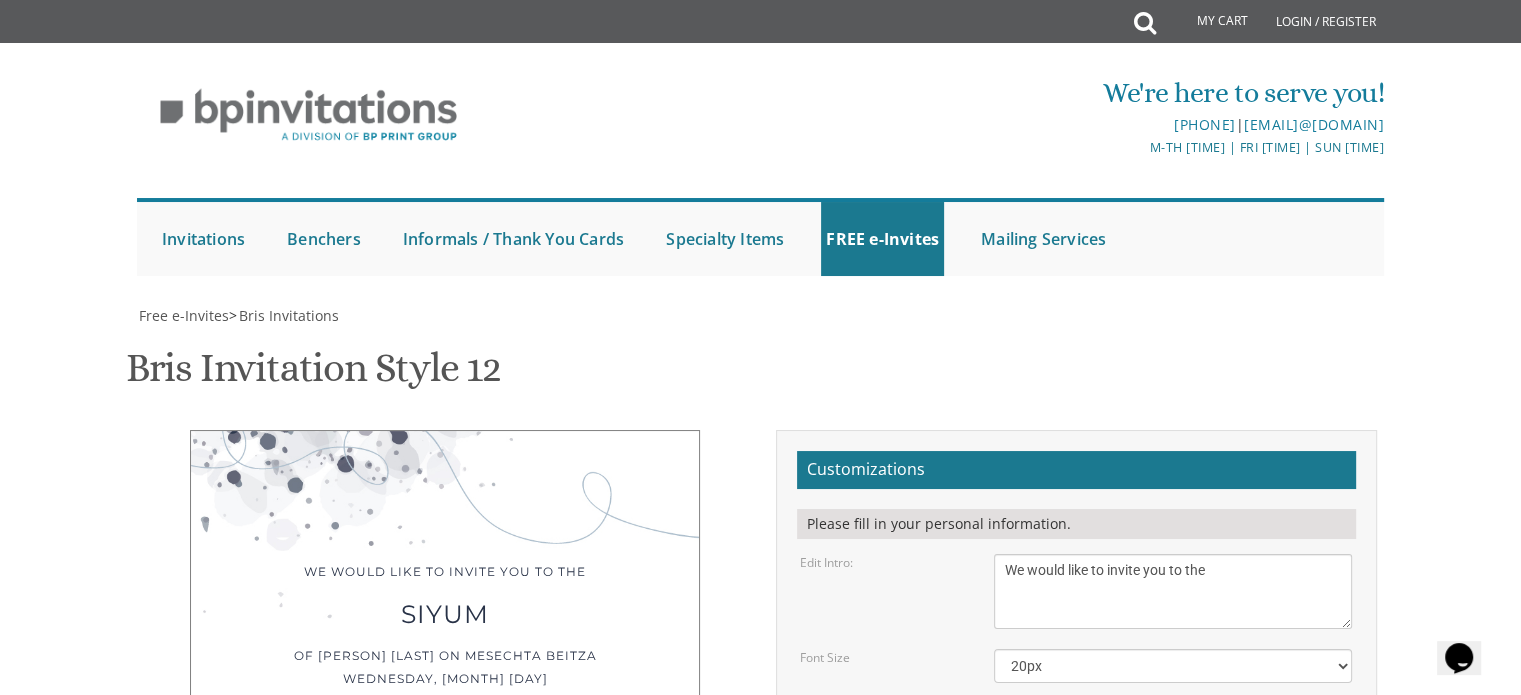 click on "[DAY], [DATE]
Shacharis at 7:00  • Bris at 7:45
Khal Zichron Yaakov
[NUMBER] [STREET], [CITY], [STATE]" at bounding box center [1173, 591] 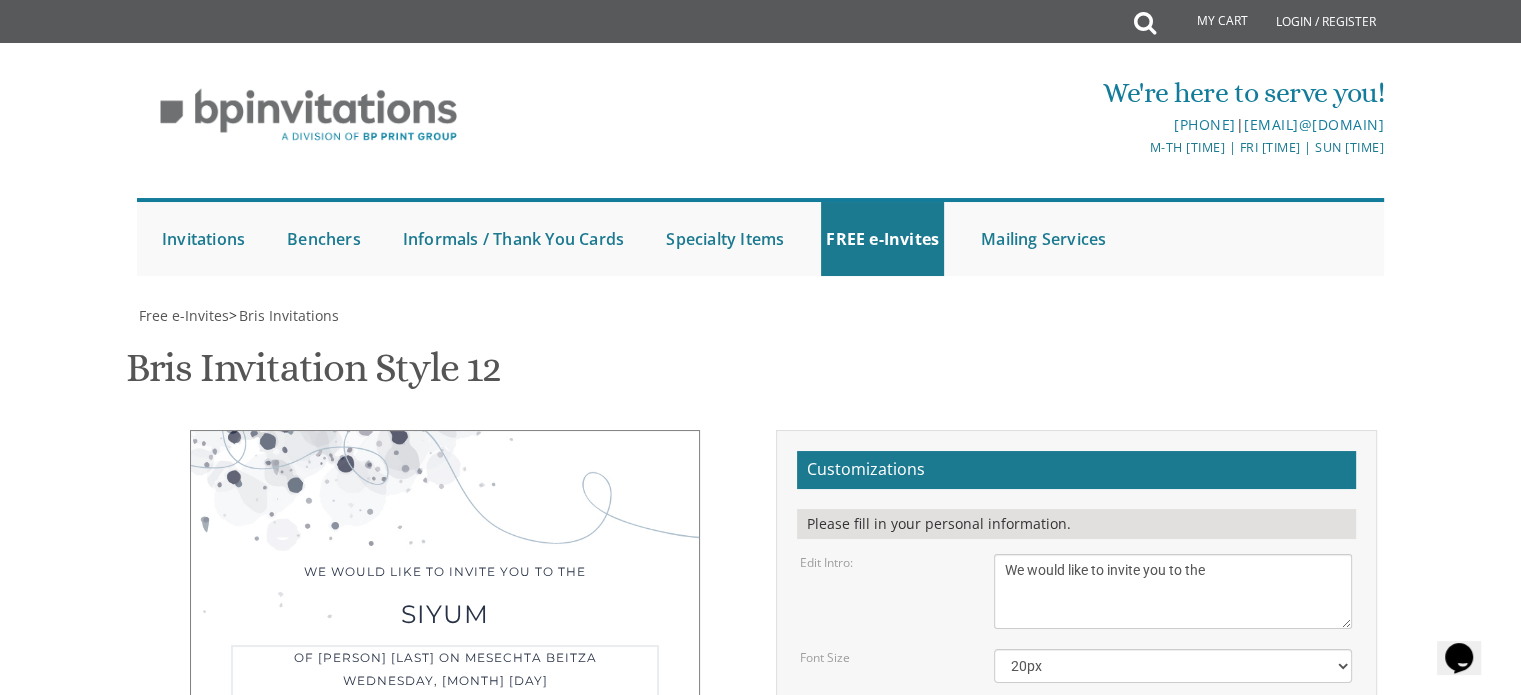 click on "My Cart
Total:
View Cart   Item(s)
Submit
My Cart
Total:
View Cart   Item(s)
Login / Register
|" at bounding box center [760, 861] 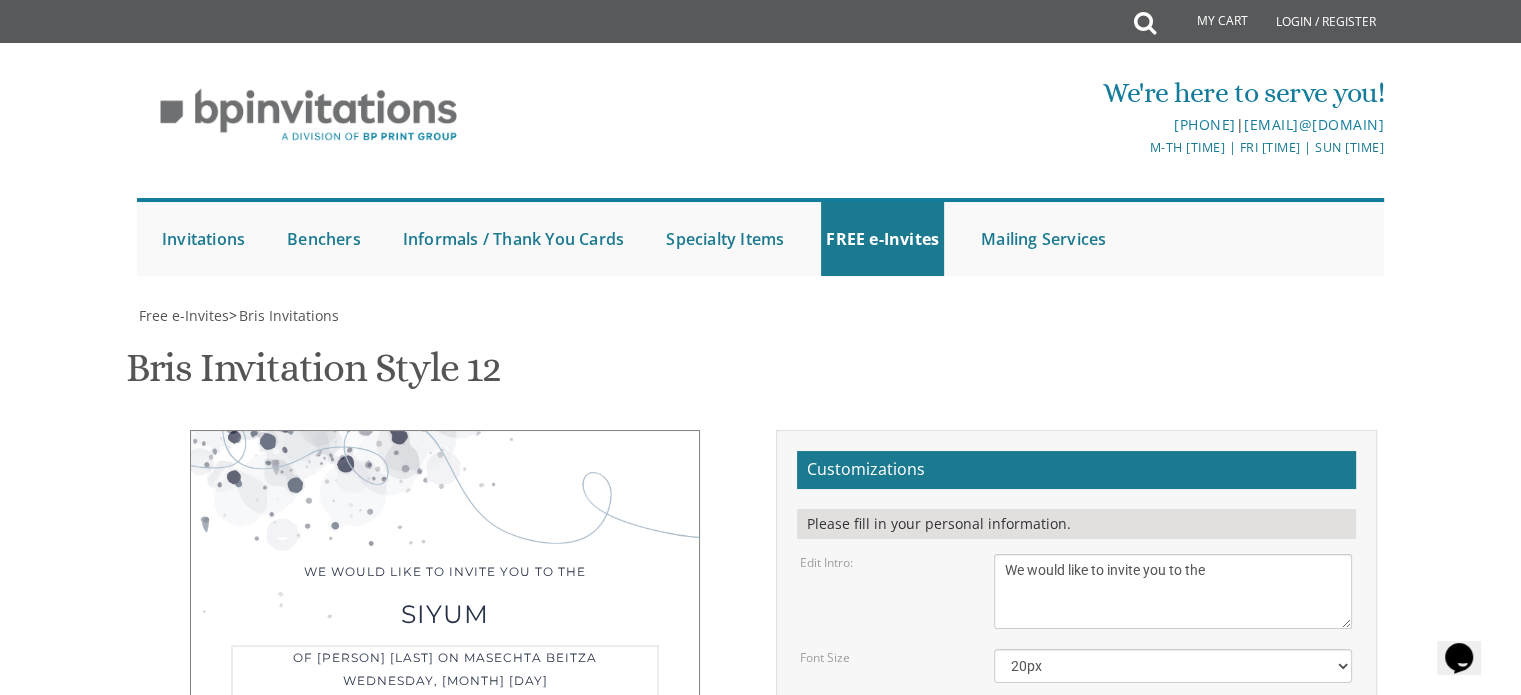 click on "[DAY], [DATE]
Shacharis at 7:00  • Bris at 7:45
Khal Zichron Yaakov
[NUMBER] [STREET], [CITY], [STATE]" at bounding box center [1173, 591] 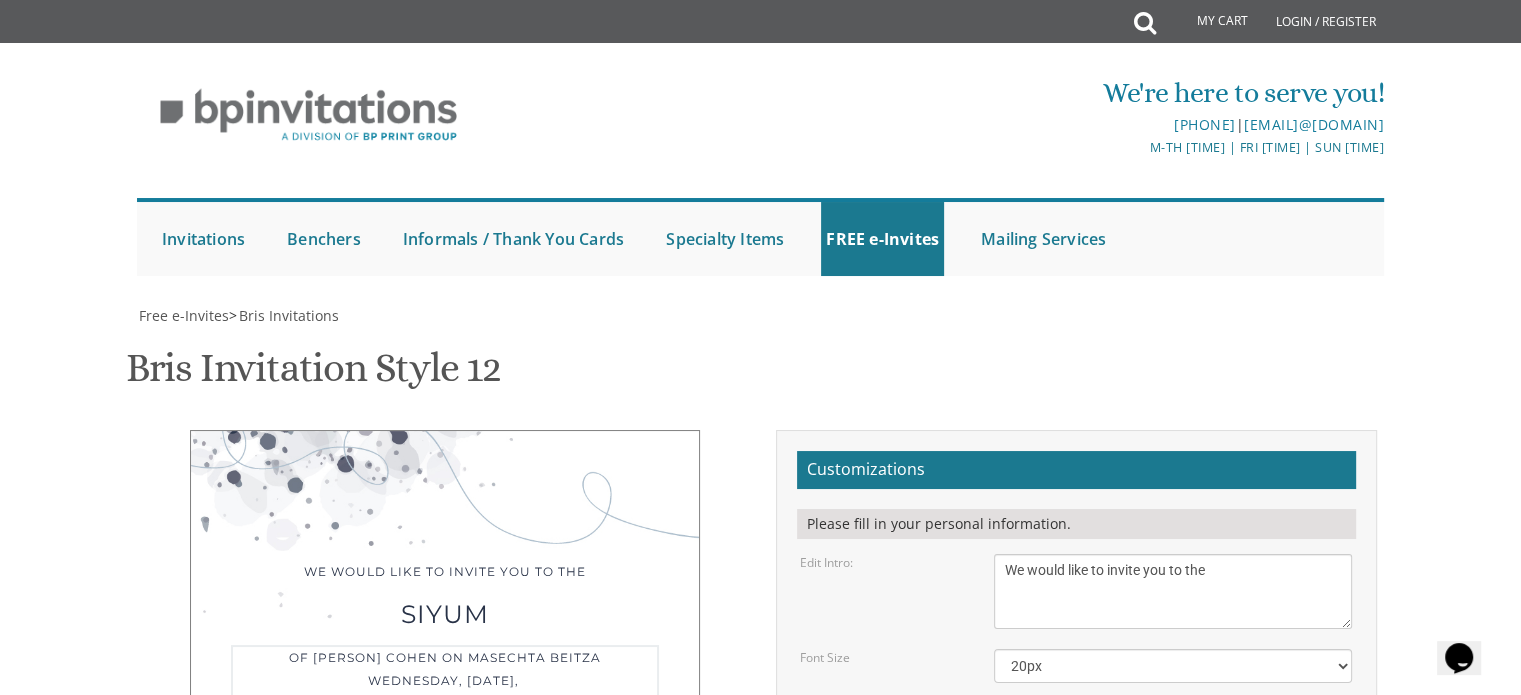 click on "[DAY], [DATE]
Shacharis at 7:00  • Bris at 7:45
Khal Zichron Yaakov
[NUMBER] [STREET], [CITY], [STATE]" at bounding box center (1173, 591) 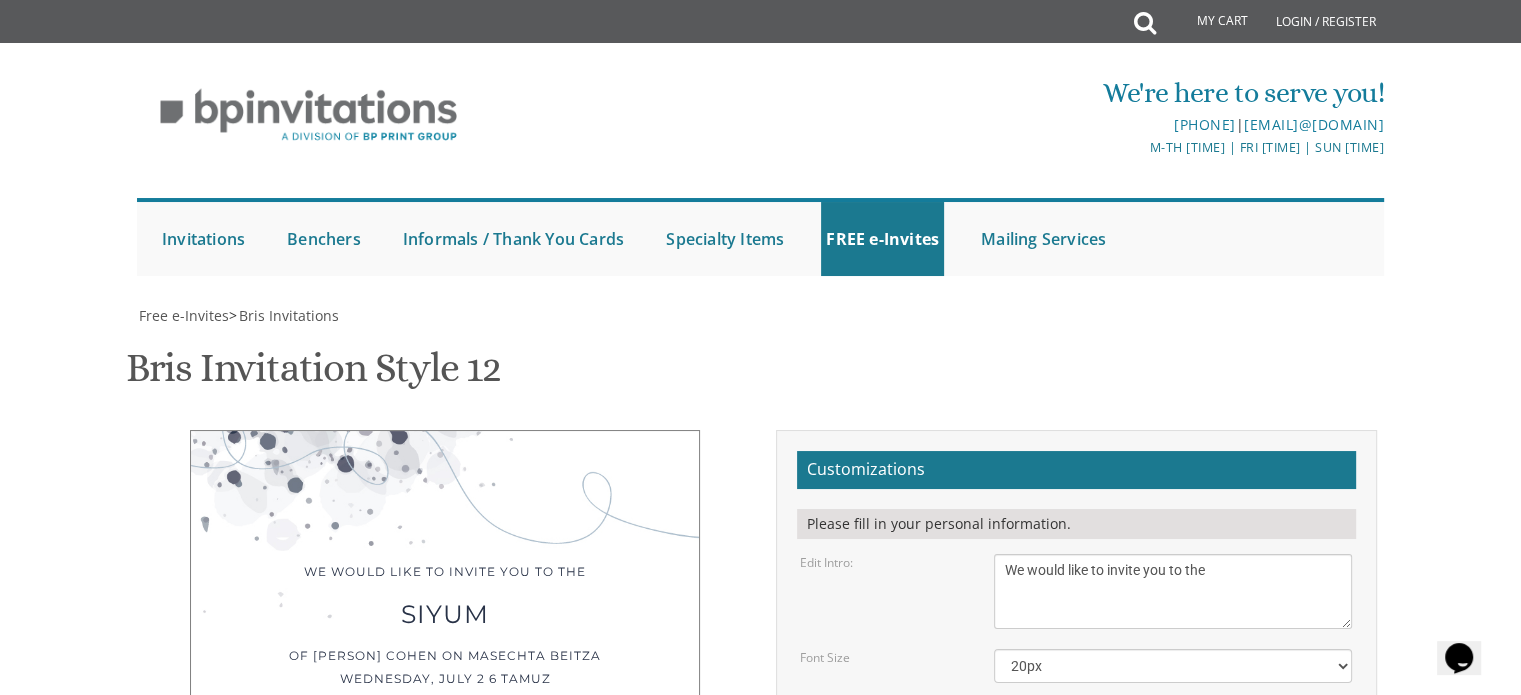 click on "My Cart
Total:
View Cart   Item(s)
Submit
My Cart
Total:
View Cart   Item(s)
Login / Register
|" at bounding box center (760, 861) 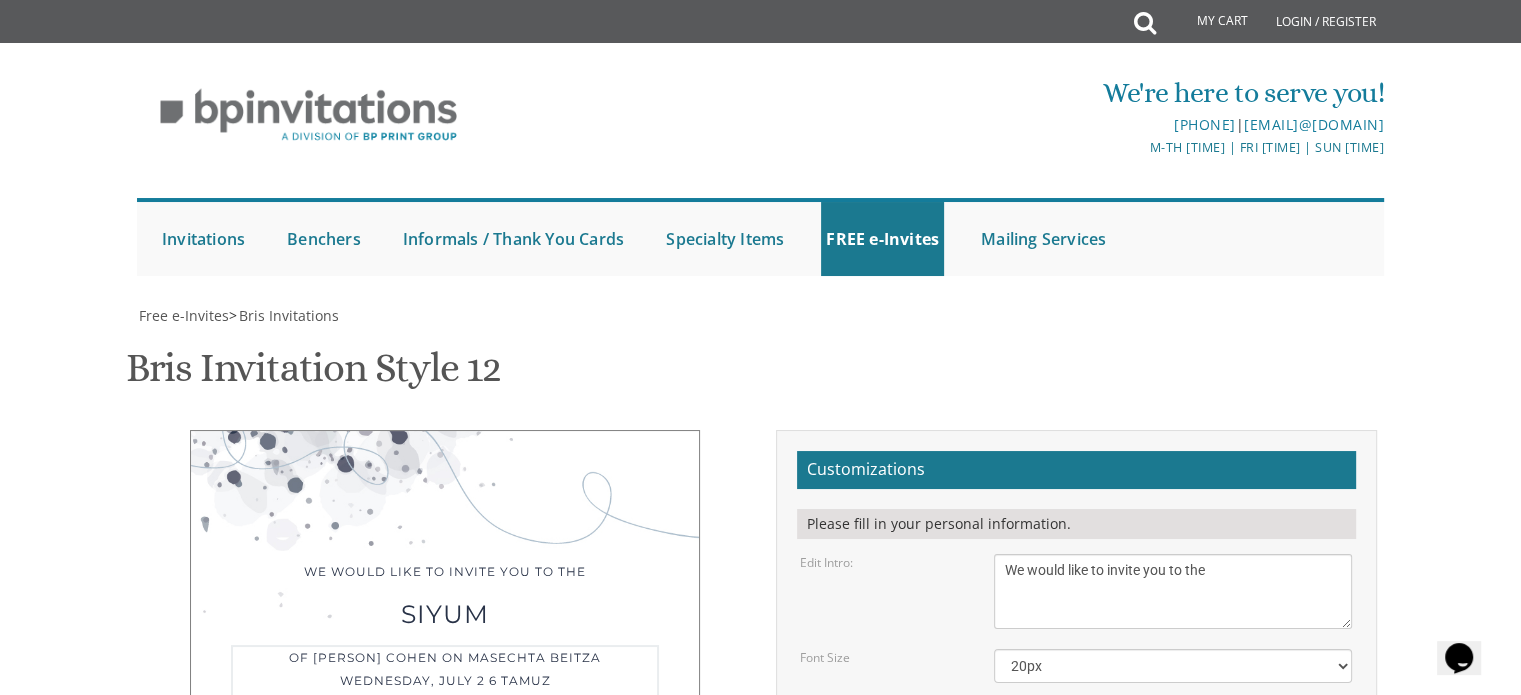 drag, startPoint x: 1111, startPoint y: 491, endPoint x: 1100, endPoint y: 489, distance: 11.18034 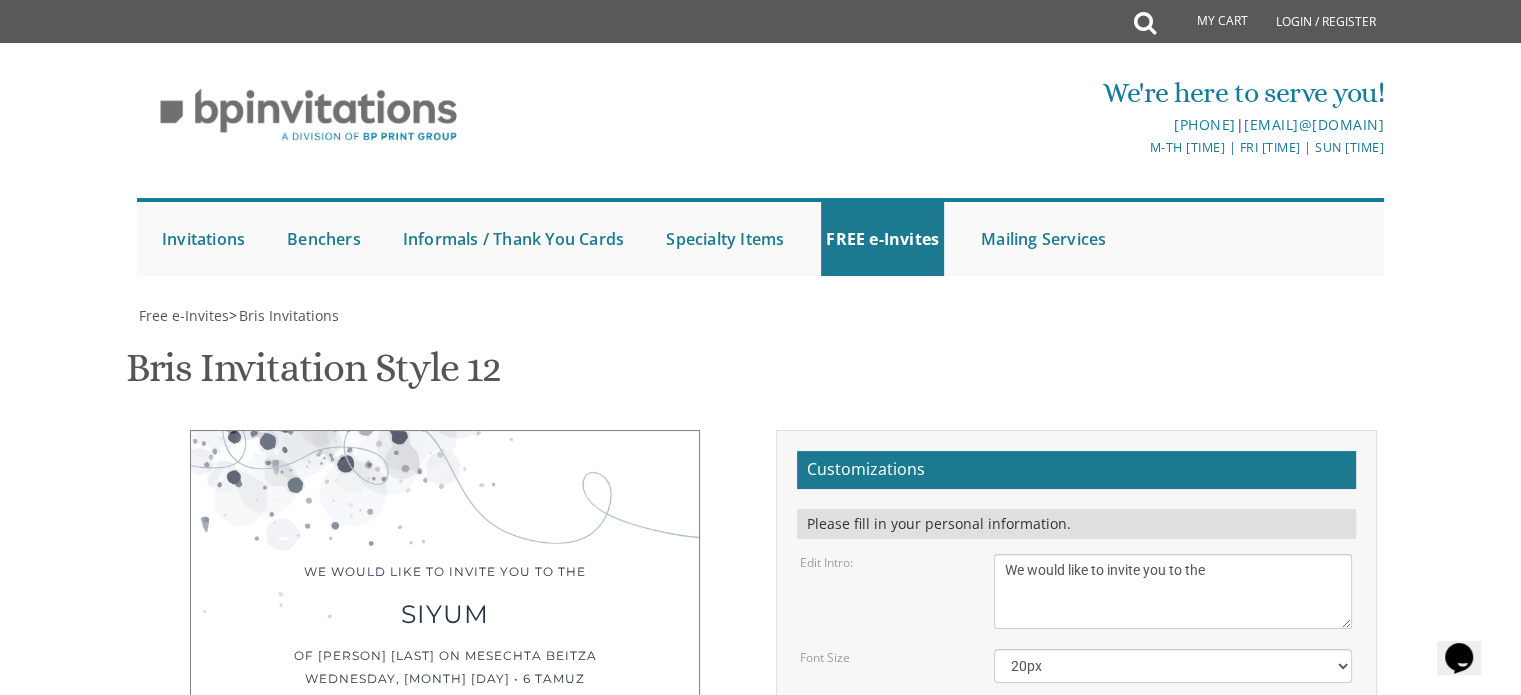 scroll, scrollTop: 800, scrollLeft: 0, axis: vertical 